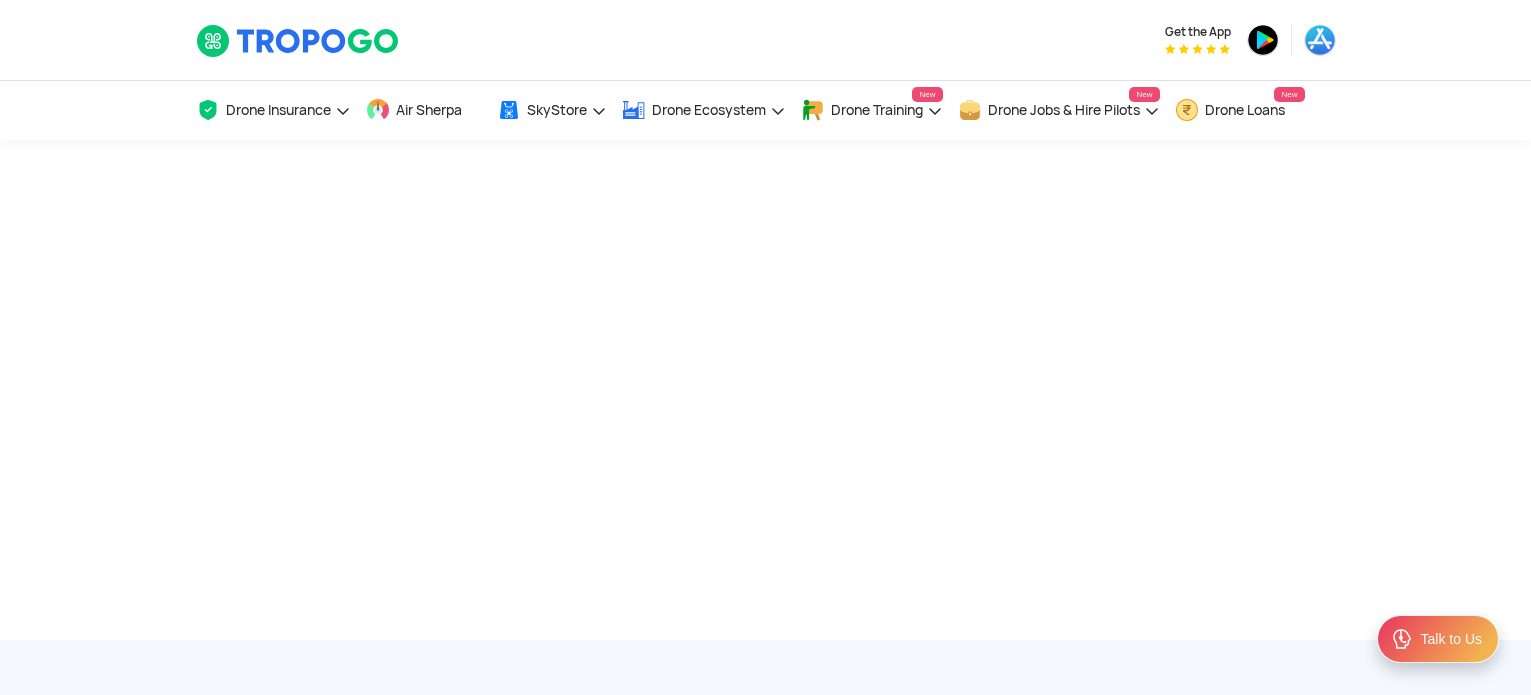 scroll, scrollTop: 0, scrollLeft: 0, axis: both 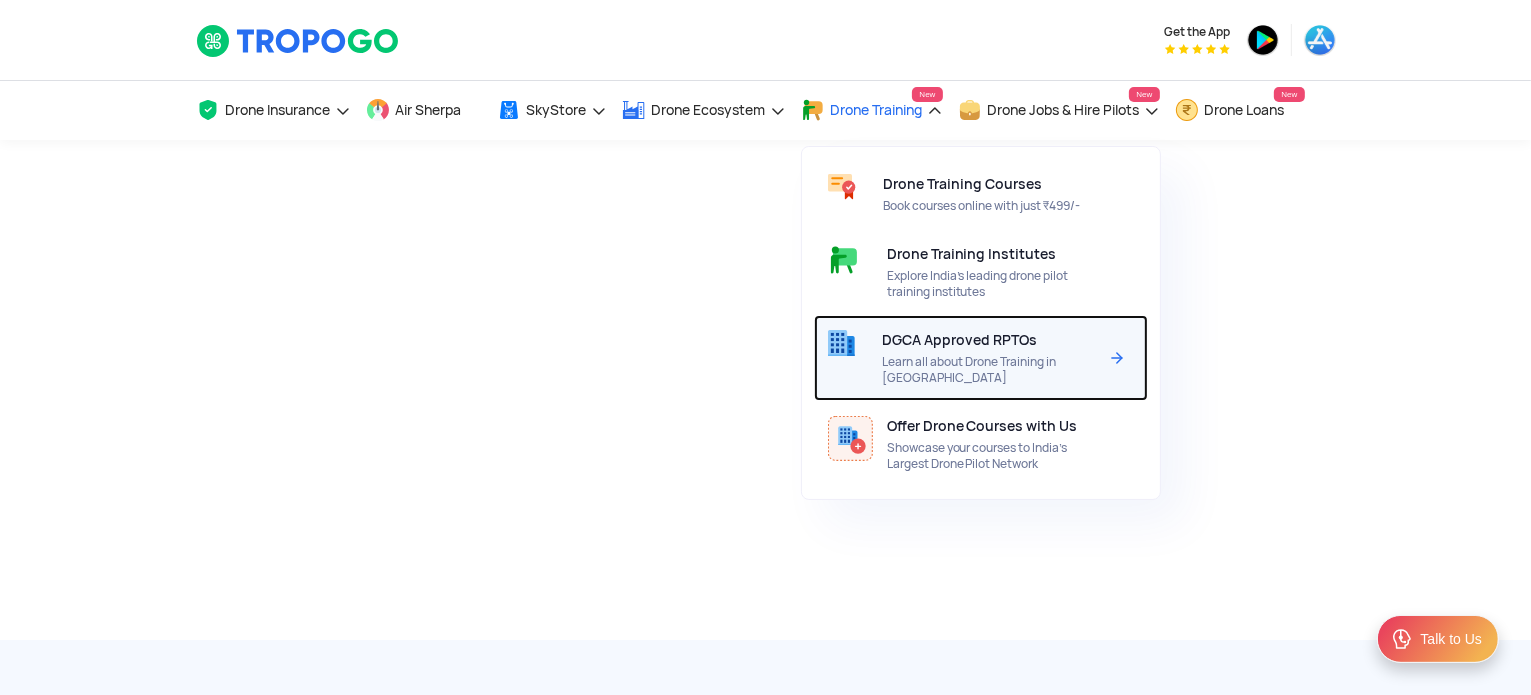 click on "DGCA Approved RPTOs   Learn all about Drone Training in India" at bounding box center [993, 358] 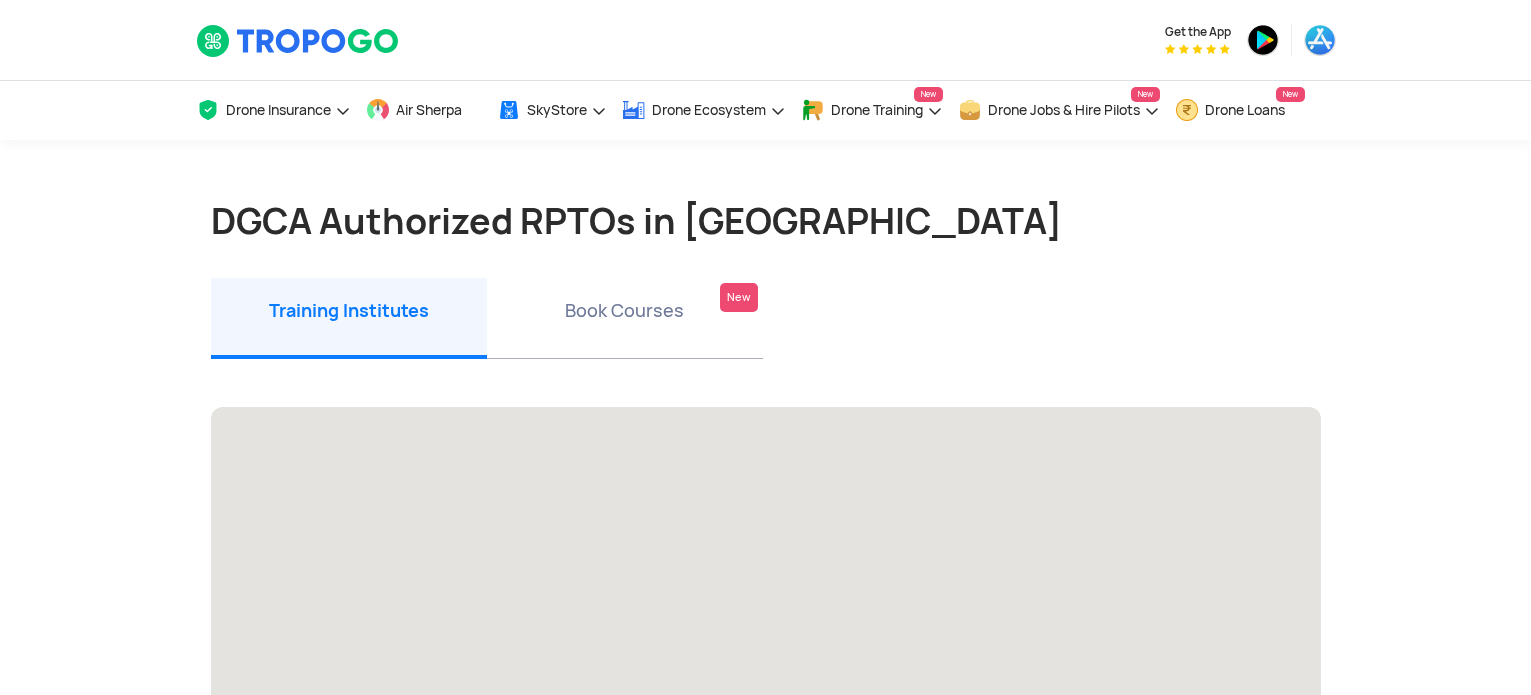 scroll, scrollTop: 0, scrollLeft: 0, axis: both 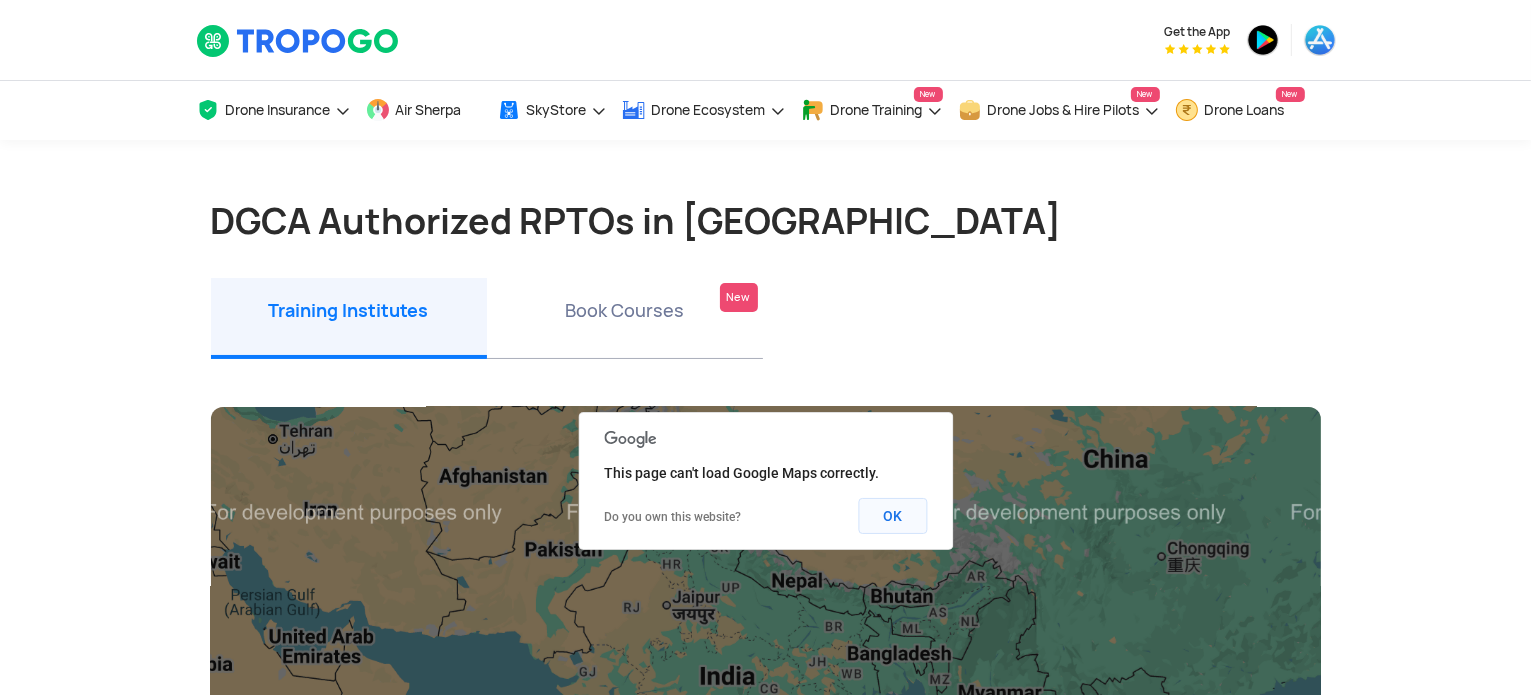 click on "OK" at bounding box center (892, 516) 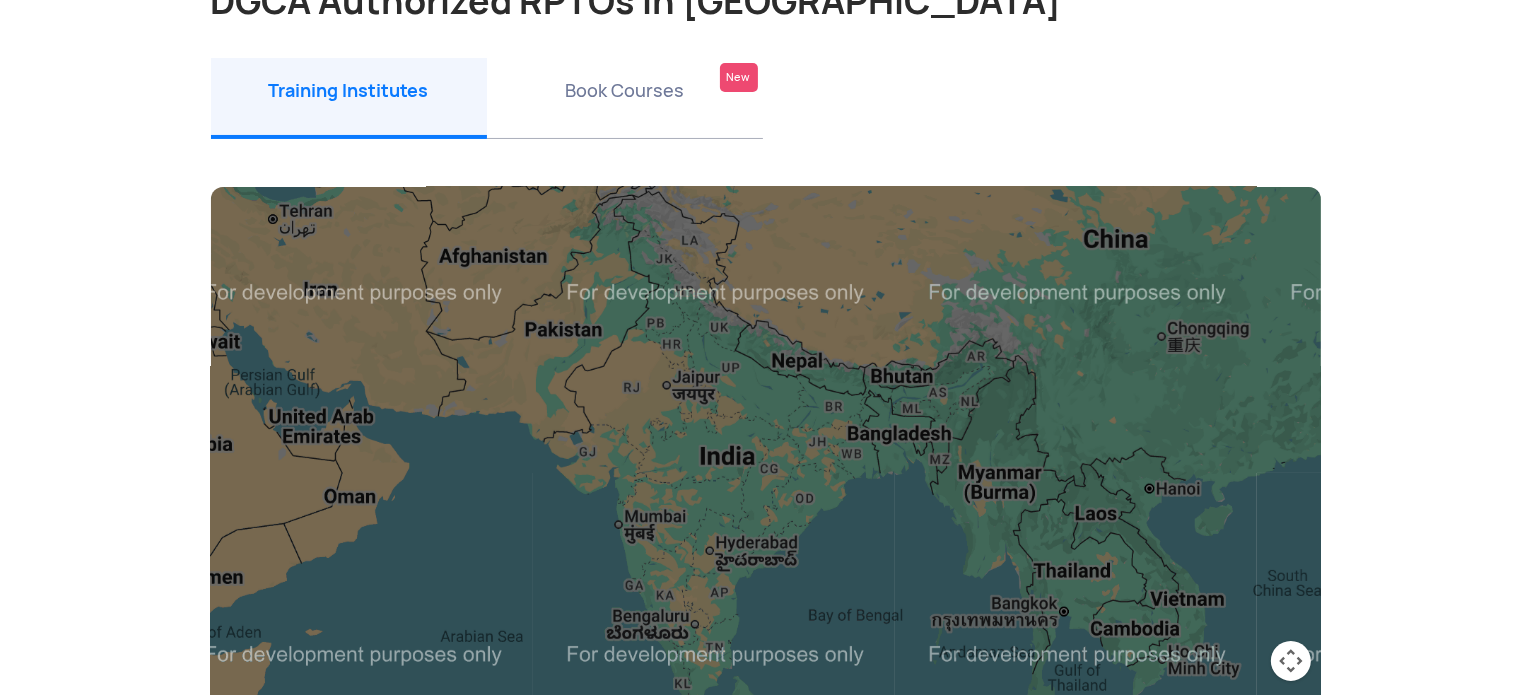 scroll, scrollTop: 300, scrollLeft: 0, axis: vertical 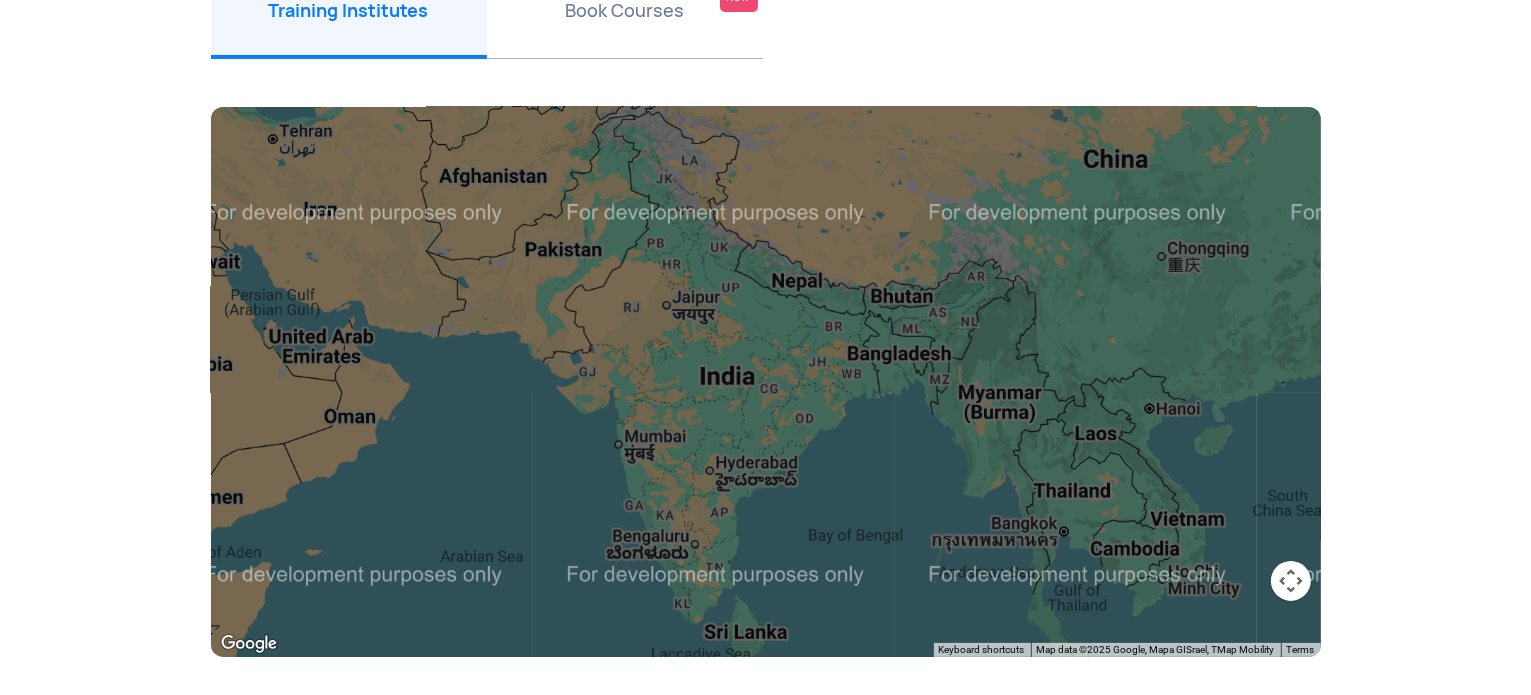click on "Book Courses New" at bounding box center (625, 18) 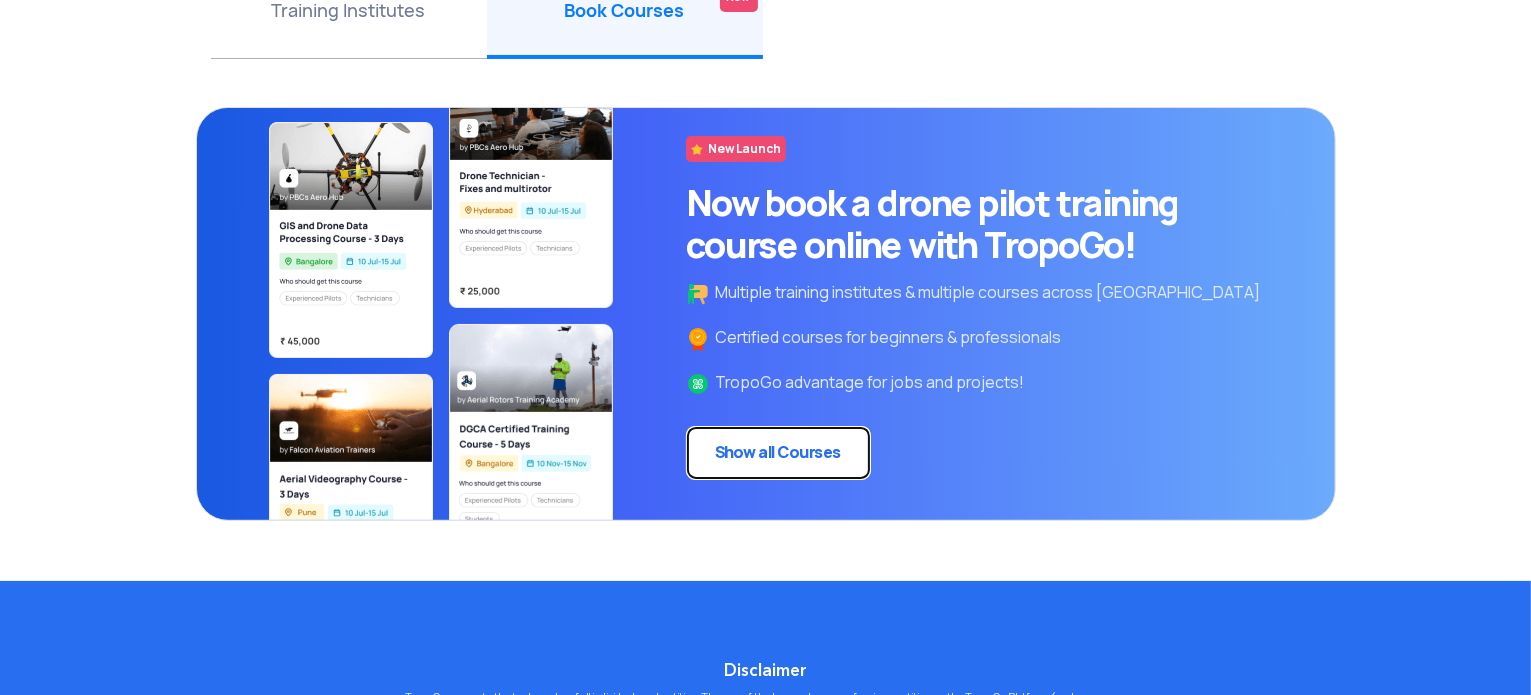 click on "Show all Courses" at bounding box center [778, 453] 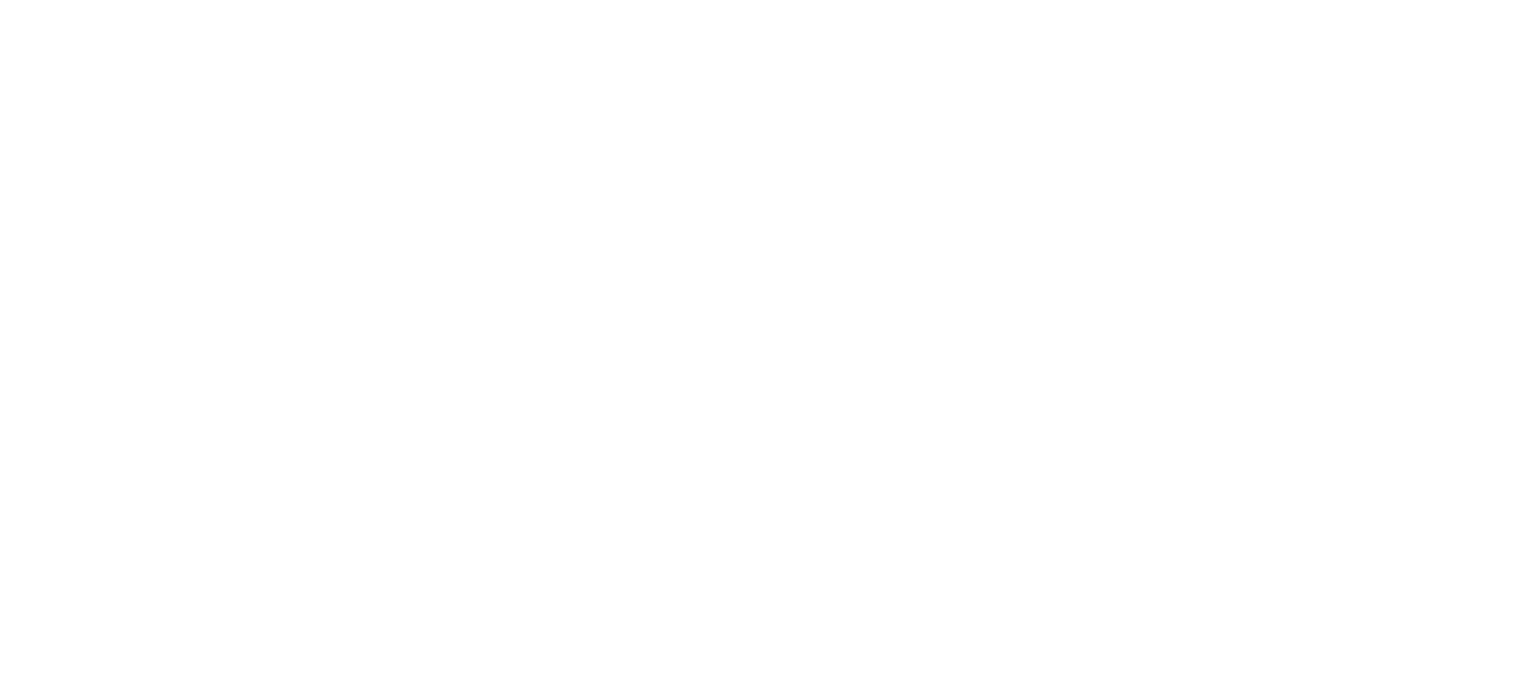 scroll, scrollTop: 0, scrollLeft: 0, axis: both 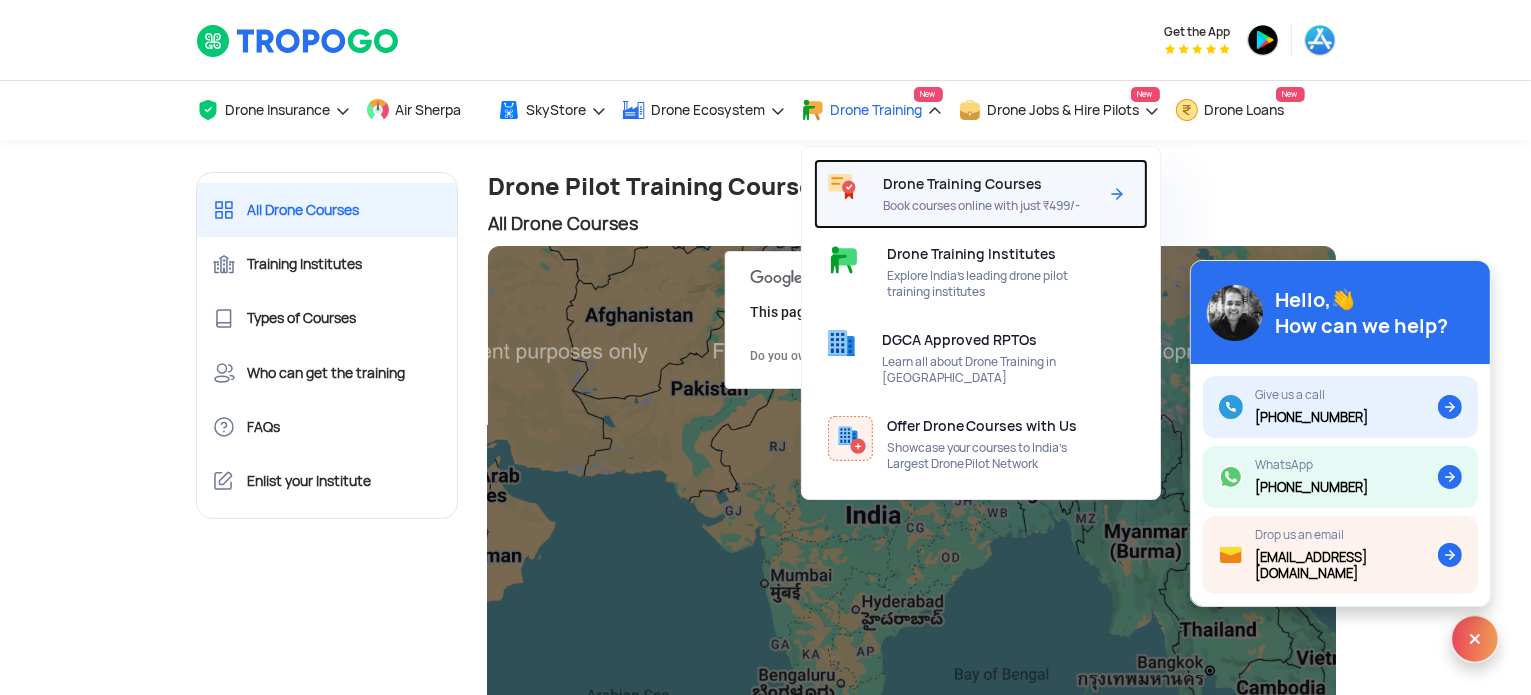click on "Drone Training Courses" at bounding box center [962, 184] 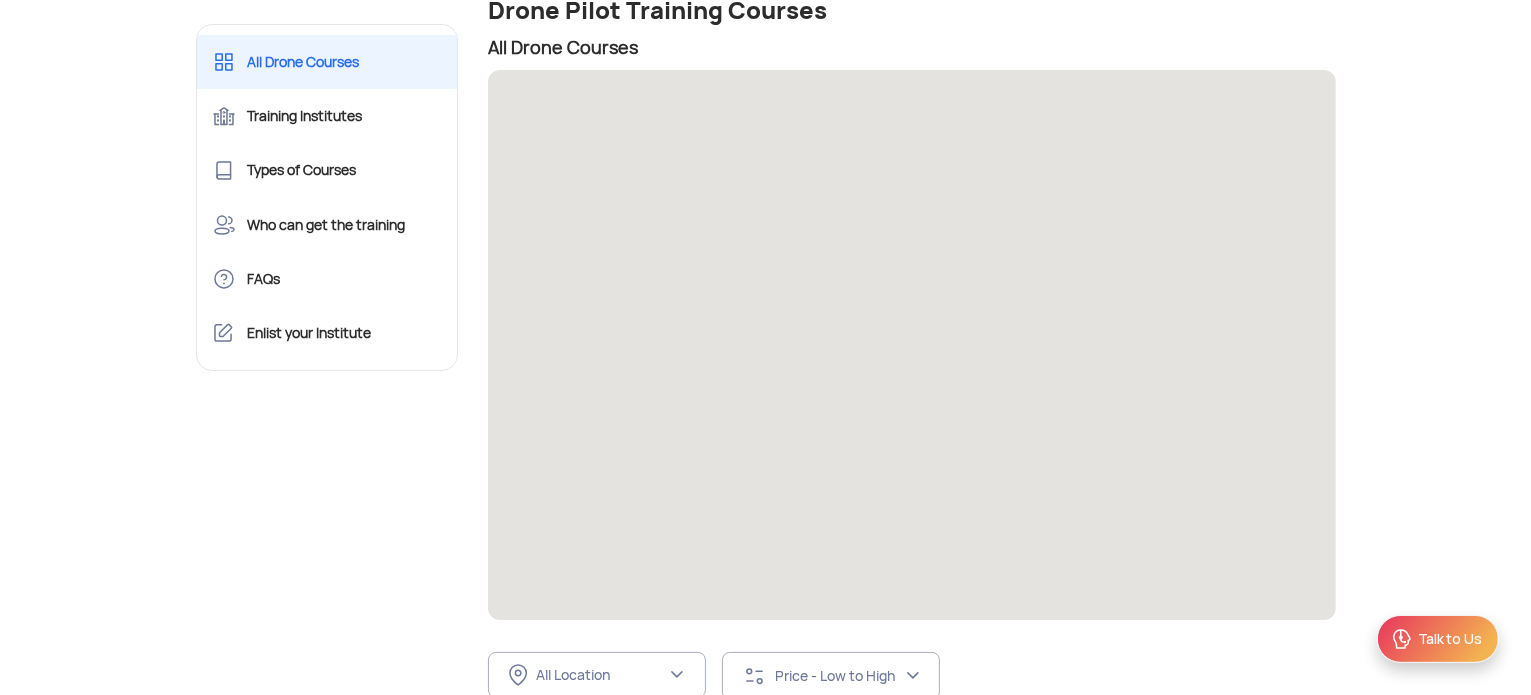 scroll, scrollTop: 300, scrollLeft: 0, axis: vertical 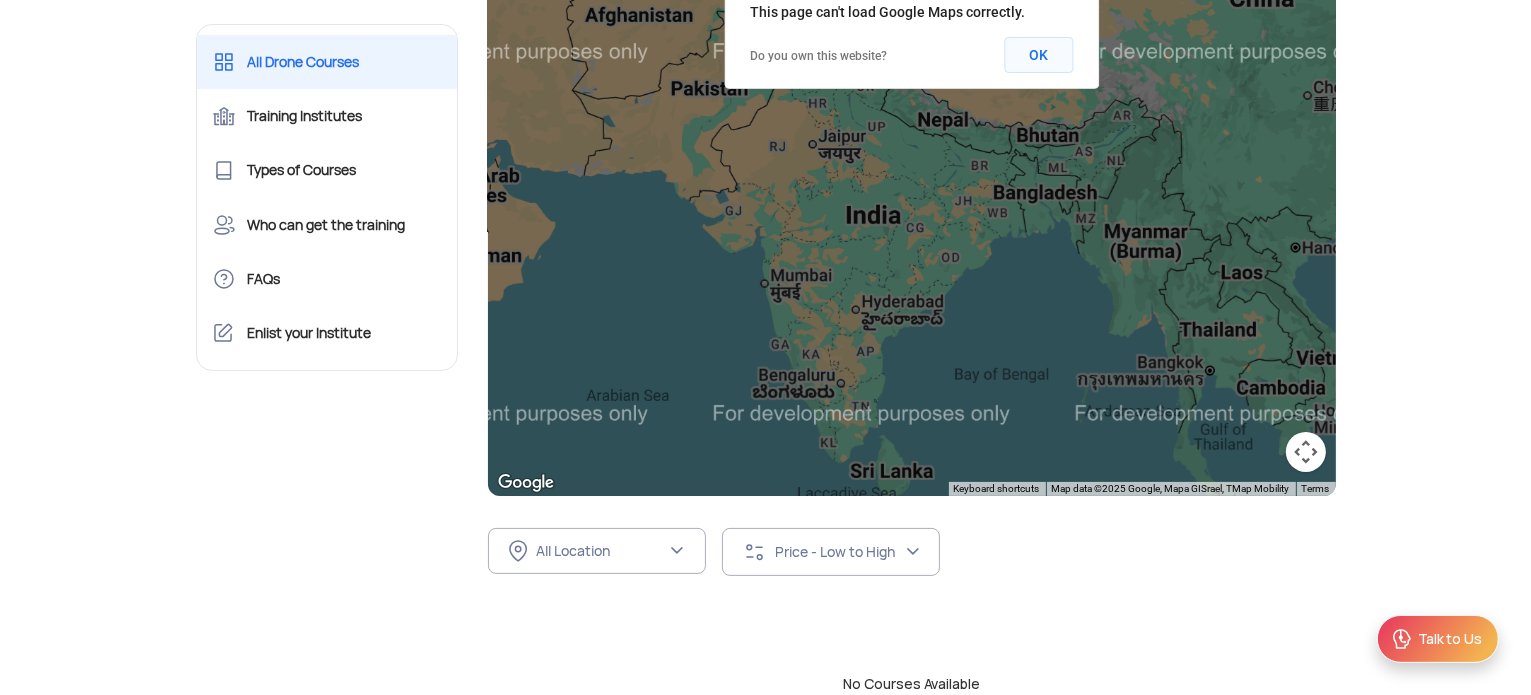 click on "OK" 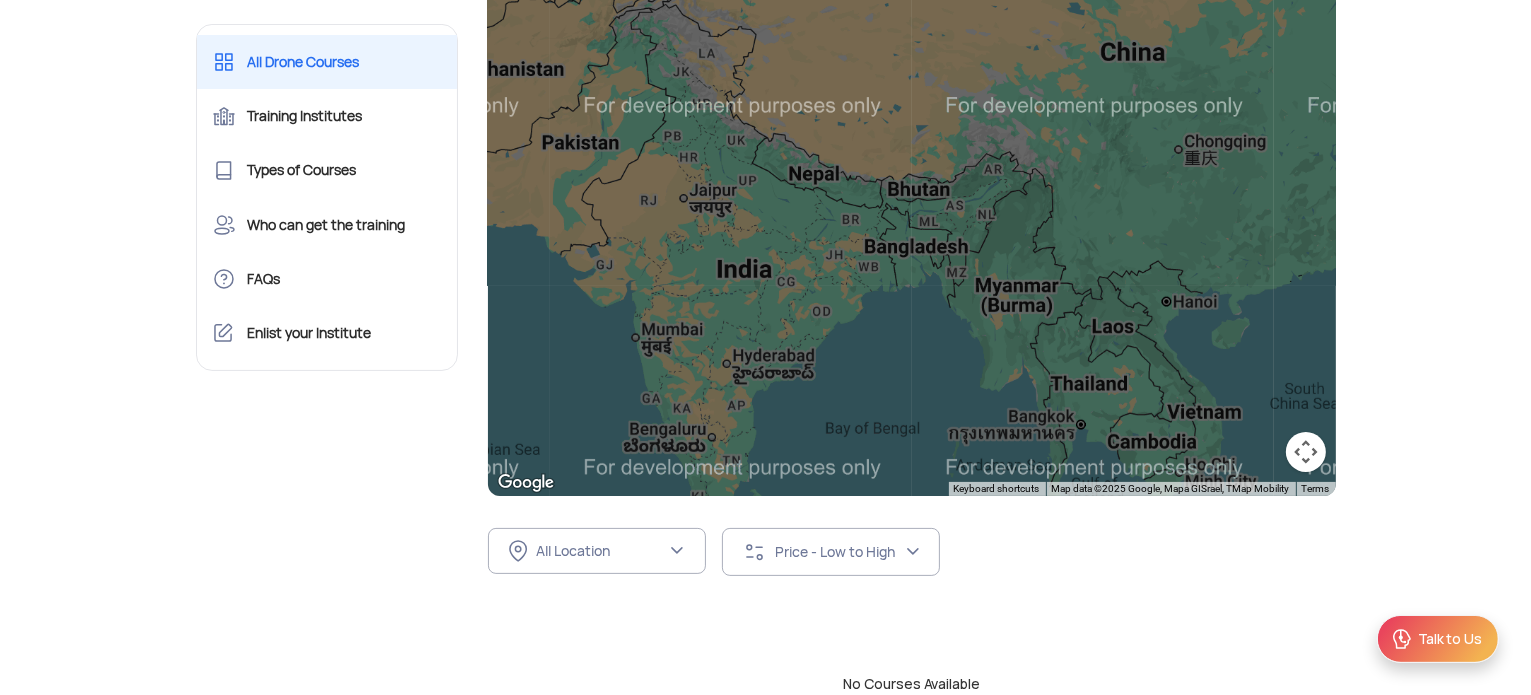 drag, startPoint x: 1193, startPoint y: 317, endPoint x: 1059, endPoint y: 371, distance: 144.47145 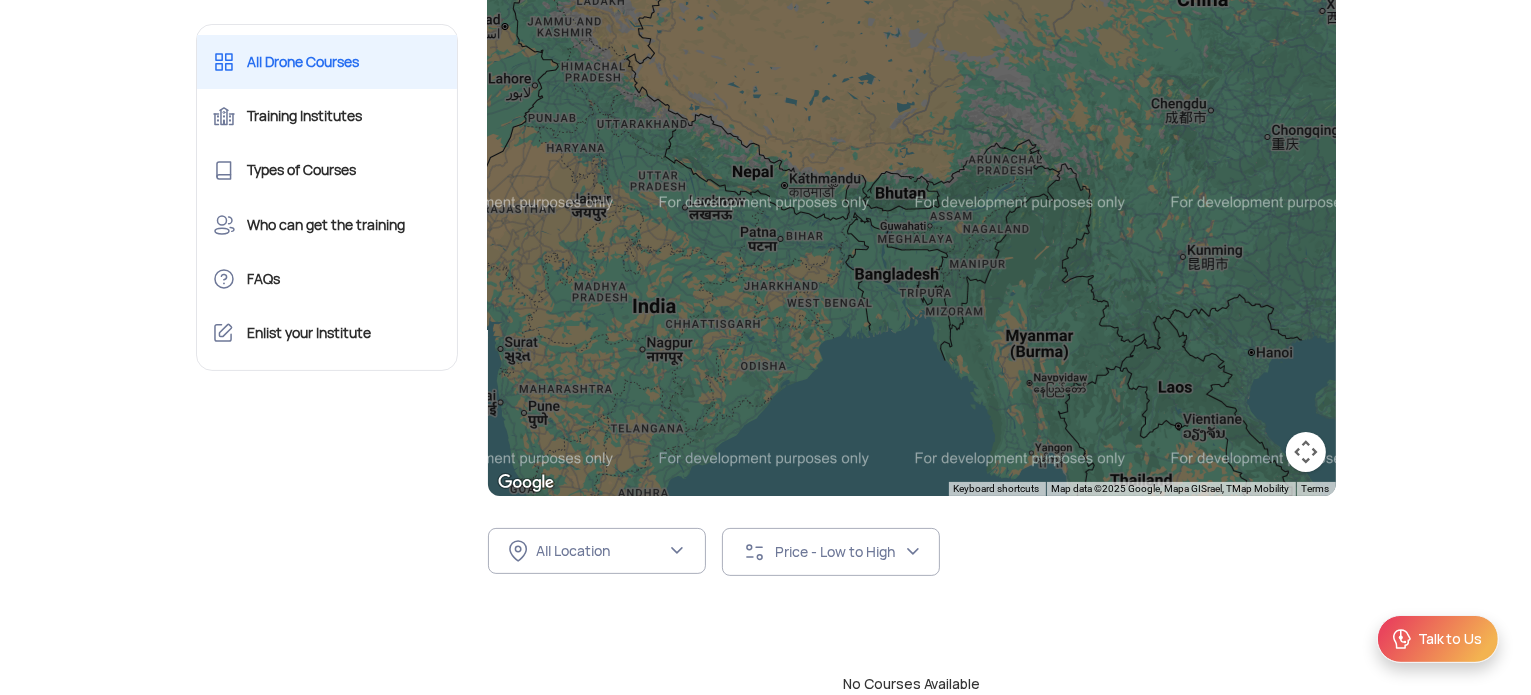 click on "To navigate, press the arrow keys." 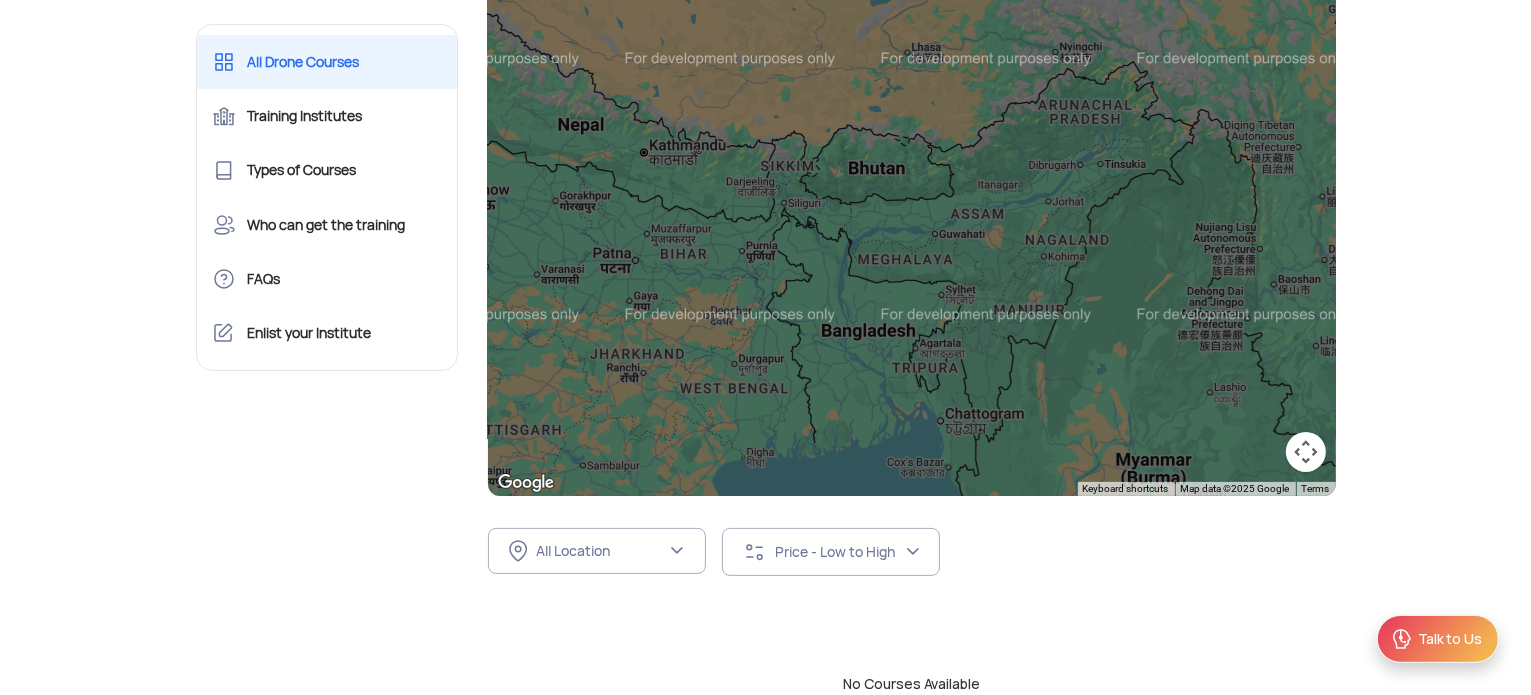 click on "To navigate, press the arrow keys." 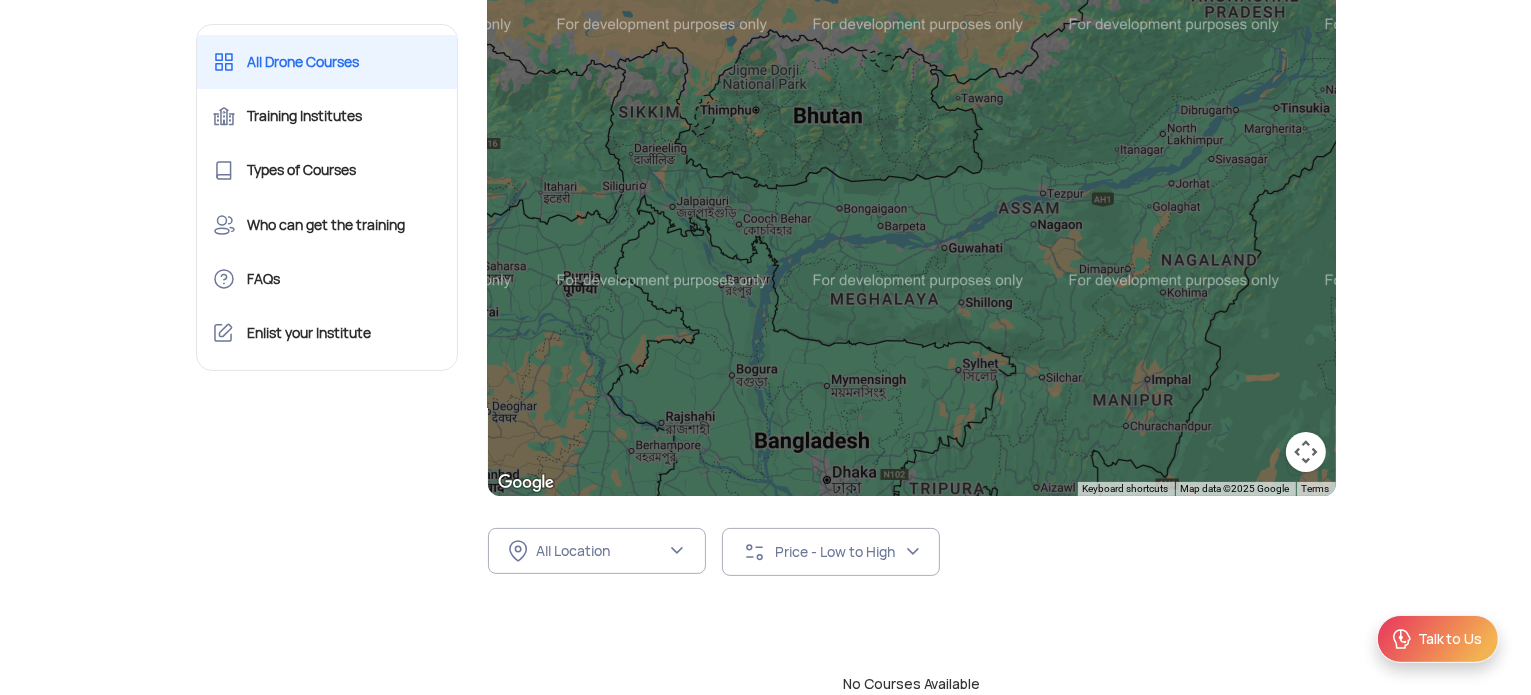 click on "To navigate, press the arrow keys." 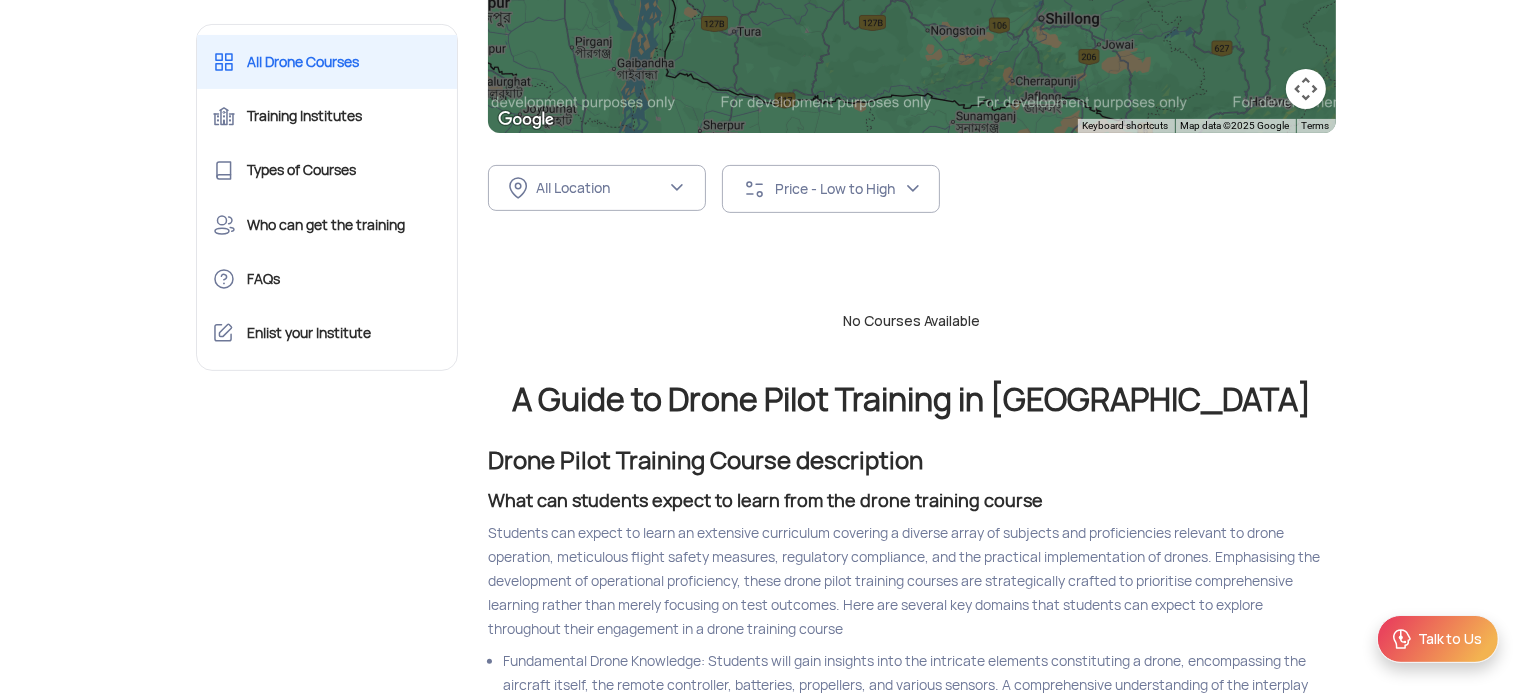 scroll, scrollTop: 700, scrollLeft: 0, axis: vertical 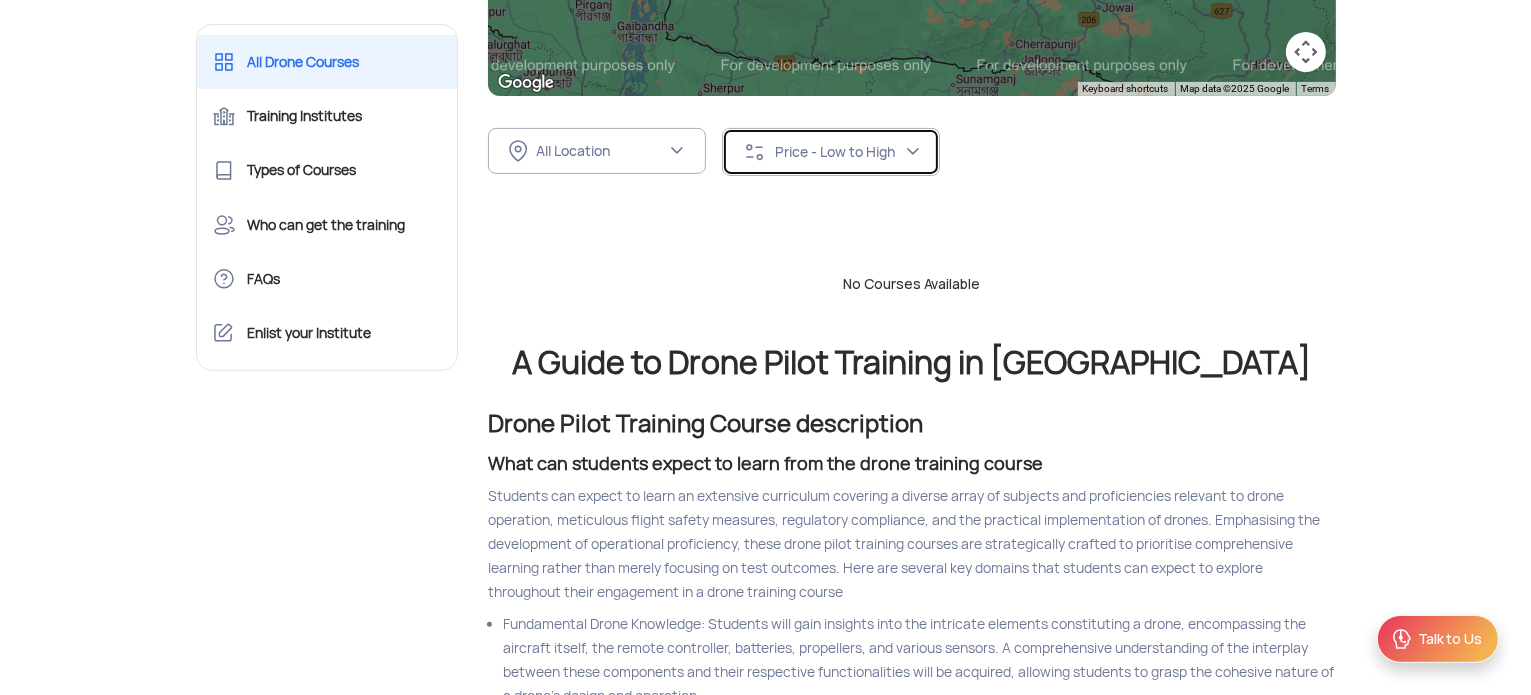 click on "Price - Low to High" at bounding box center [824, 152] 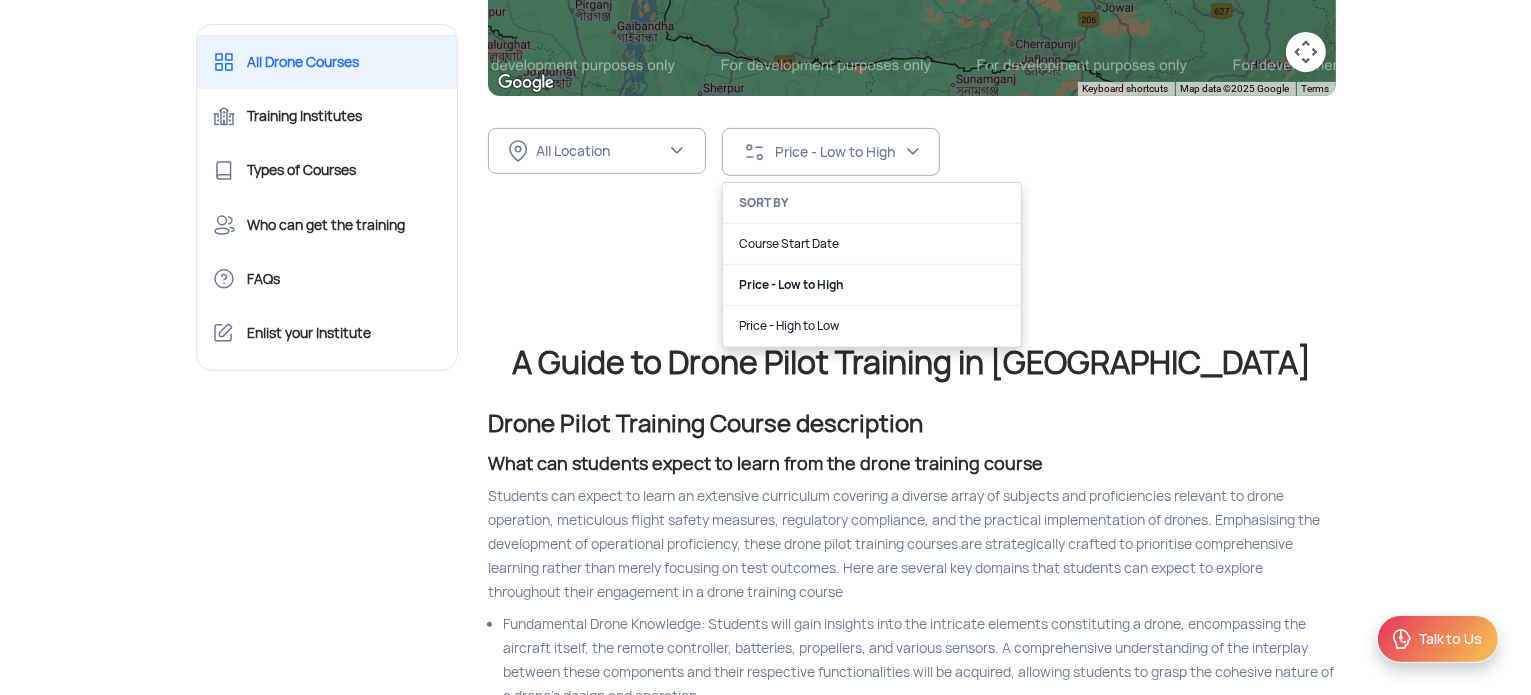 click on "Drone Pilot Training Courses All Drone Courses ← Move left → Move right ↑ Move up ↓ Move down + Zoom in - Zoom out Home Jump left by 75% End Jump right by 75% Page Up Jump up by 75% Page Down Jump down by 75% To navigate, press the arrow keys. Keyboard shortcuts Map Data Map data ©2025 Google Map data ©2025 Google 20 km  Click to toggle between metric and imperial units Terms Report a map error  FILTER BY   SORT BY  All Location FILTER BY LOCATION All Location Andaman and Nicobar Islands
(Port Blair)
Andhra Pradesh Arunachal Pradesh Assam Bihar Chandigarh Chhattisgarh Dadra and Nagar Haveli and Daman and Diu Delhi Goa Gujarat Haryana Himachal Pradesh Jammu and Kashmir Jharkhand Karnataka Kerala Ladakh Lakshadweep Madhya Pradesh Maharashtra Manipur Meghalaya Mizoram Nagaland Odisha Puducherry Punjab Rajasthan Sikkim Tamil Nadu Telangana Tripura Uttar Pradesh Uttarakhand West Bengal Price - Low to High SORT BY Course Start Date Price - Low to High Price - High to Low  No Courses Available  Passport" 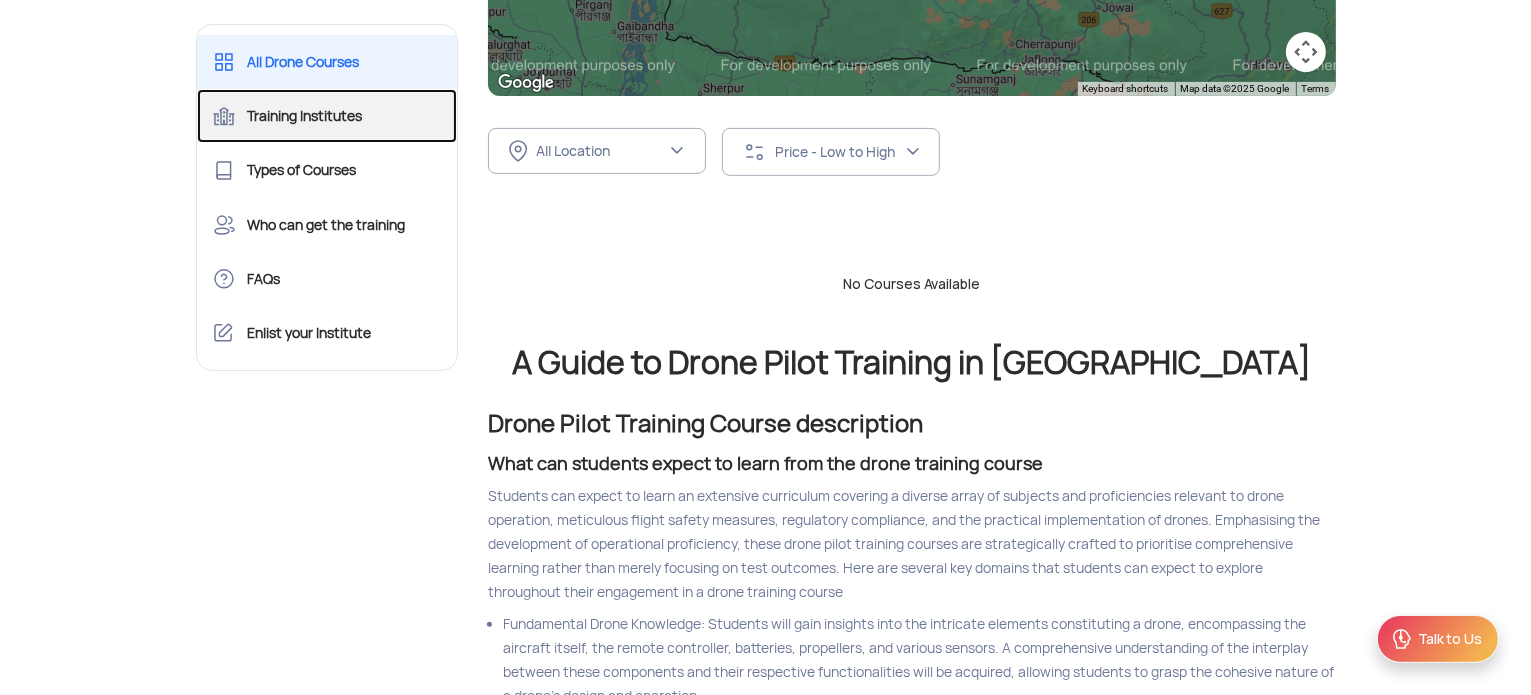 click on "Training Institutes" 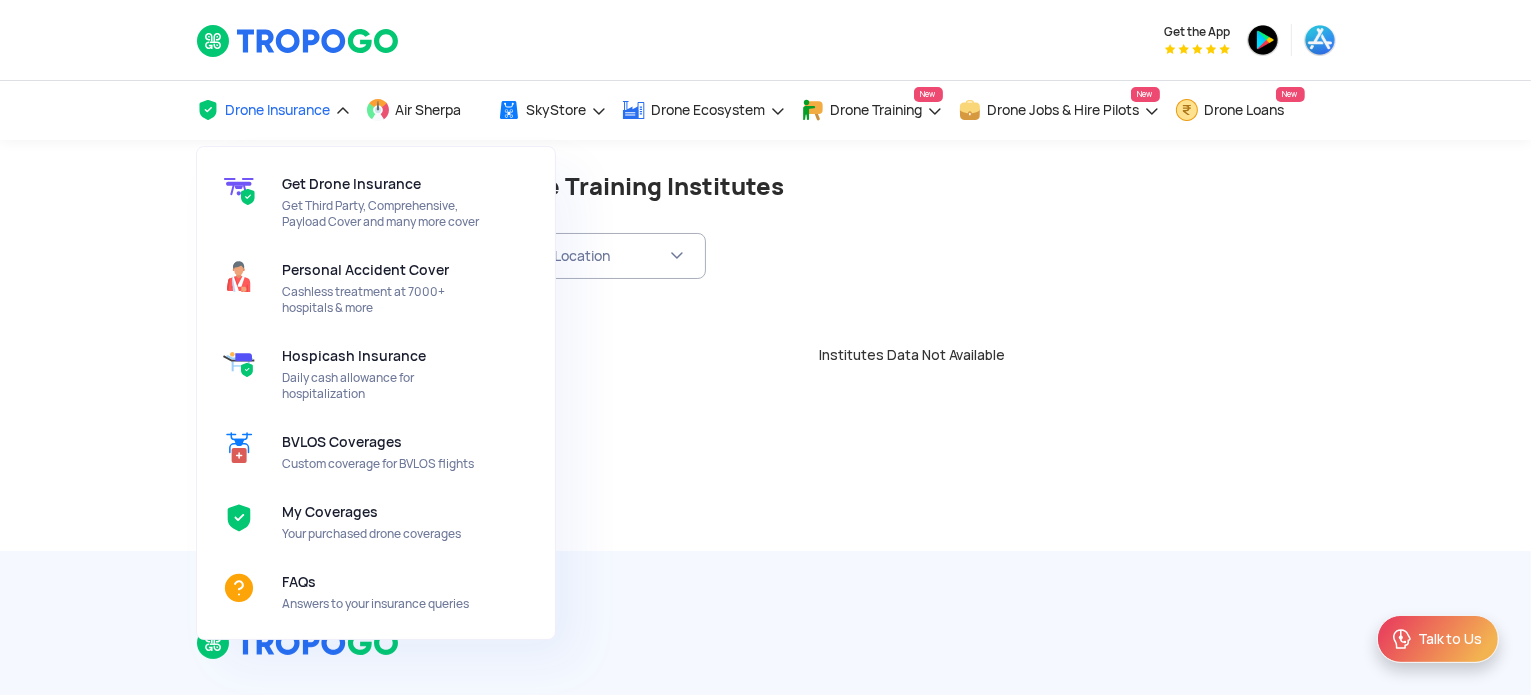 scroll, scrollTop: 0, scrollLeft: 0, axis: both 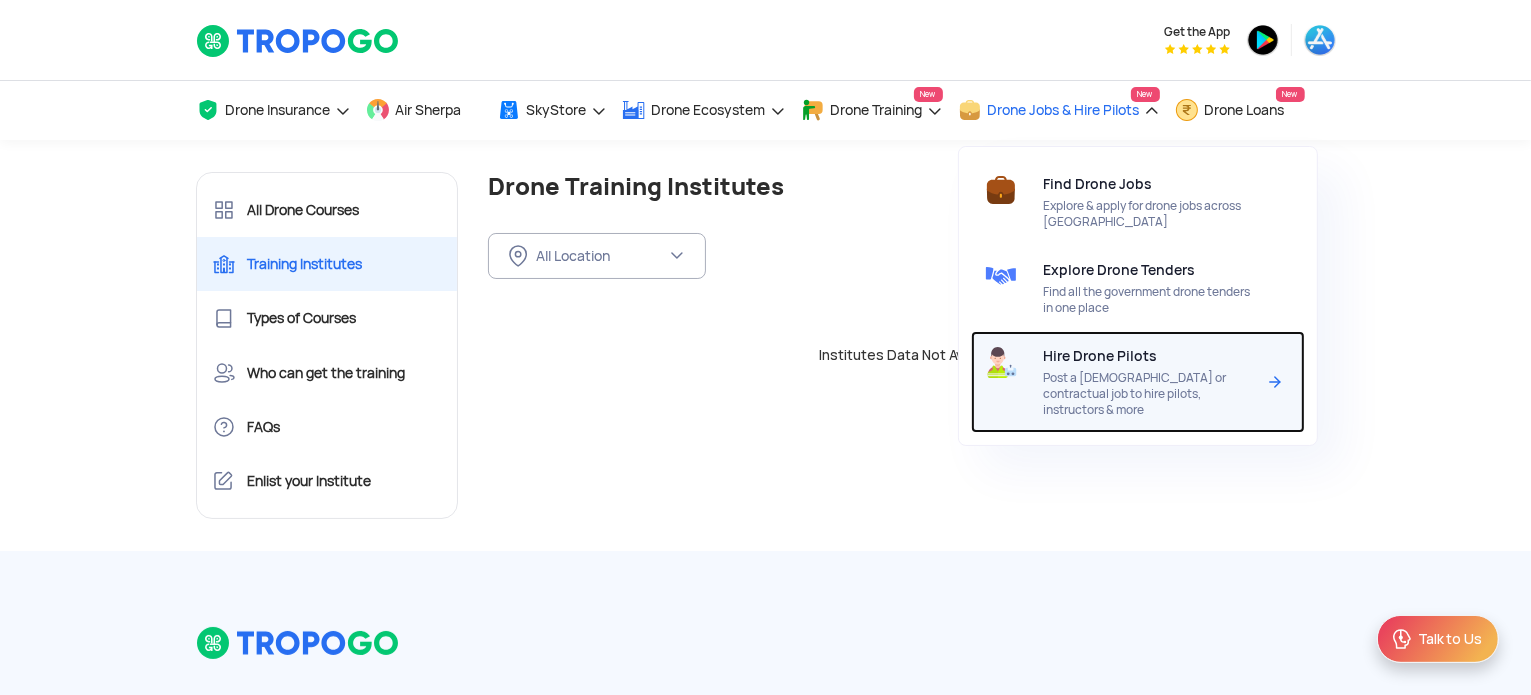 click on "Hire Drone Pilots" at bounding box center (1101, 356) 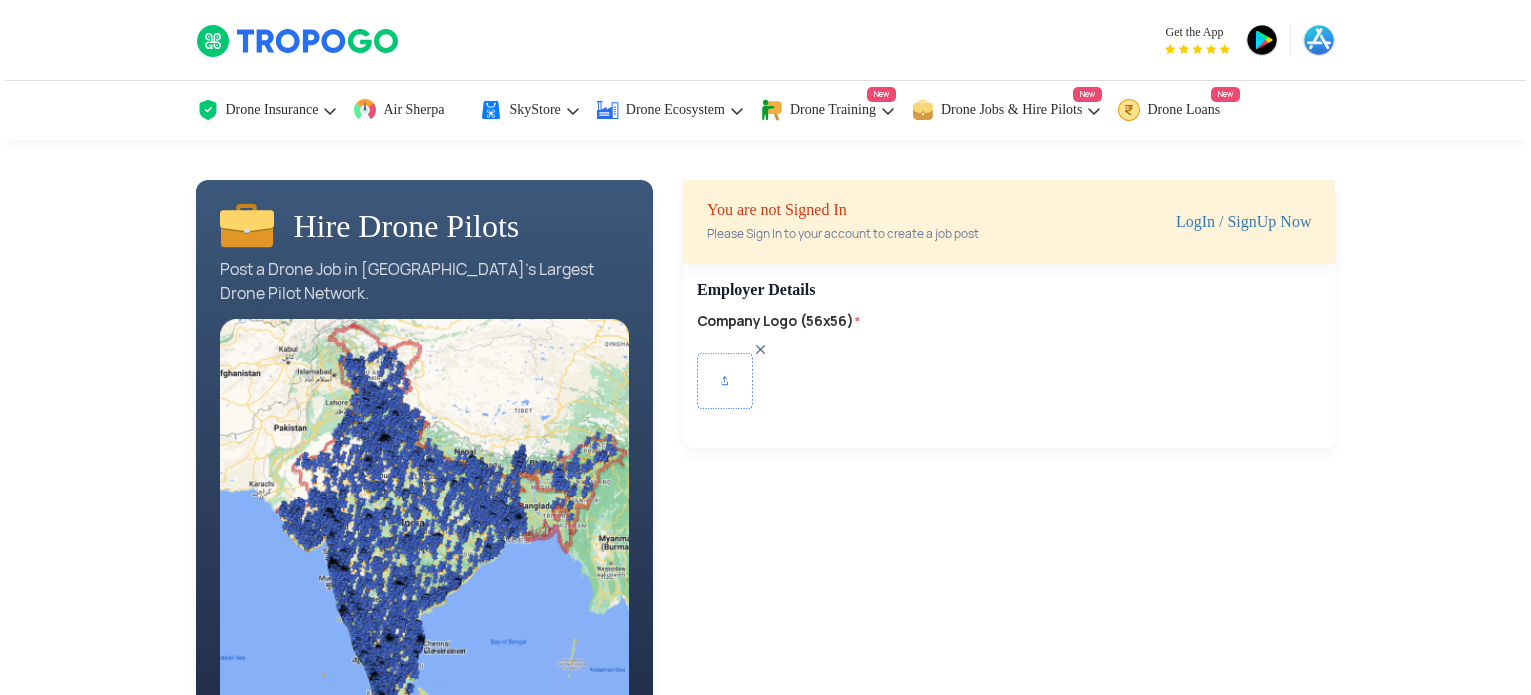 scroll, scrollTop: 0, scrollLeft: 0, axis: both 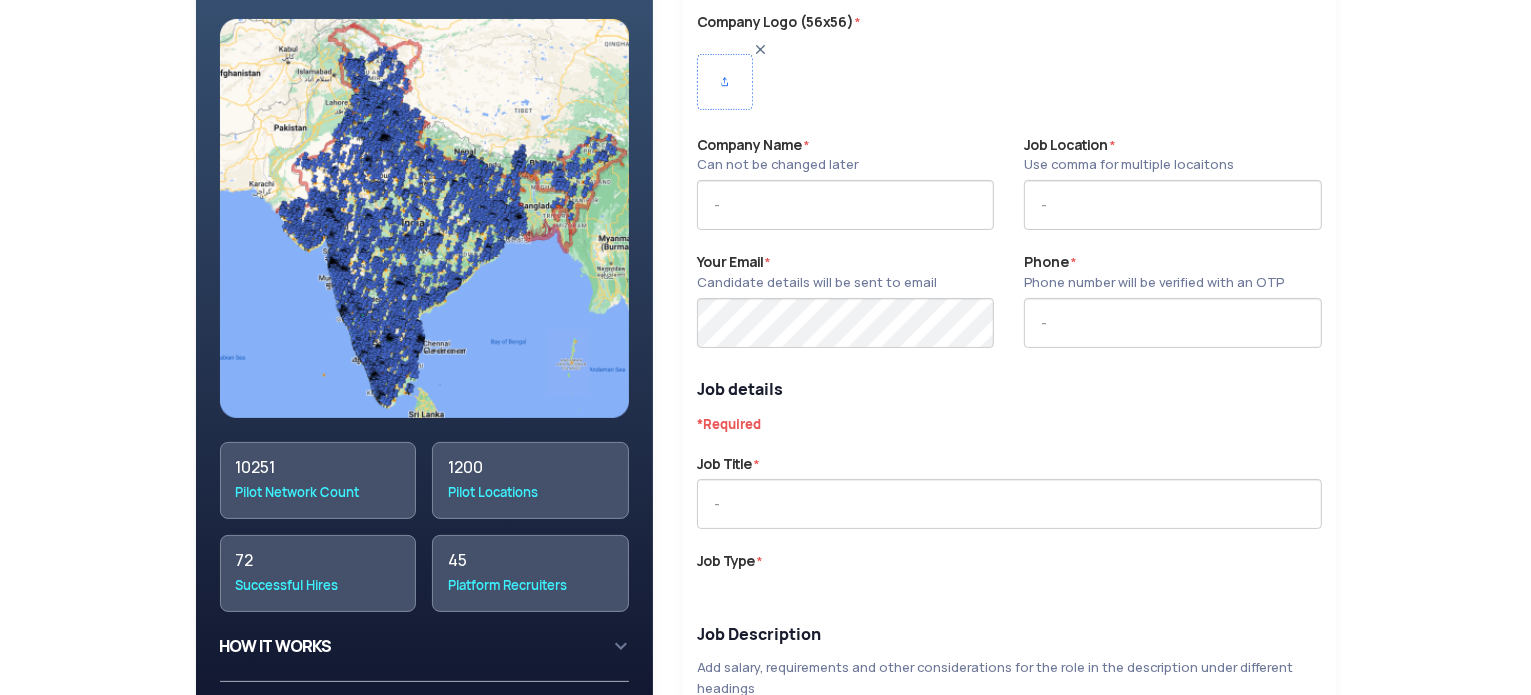 click at bounding box center [425, 218] 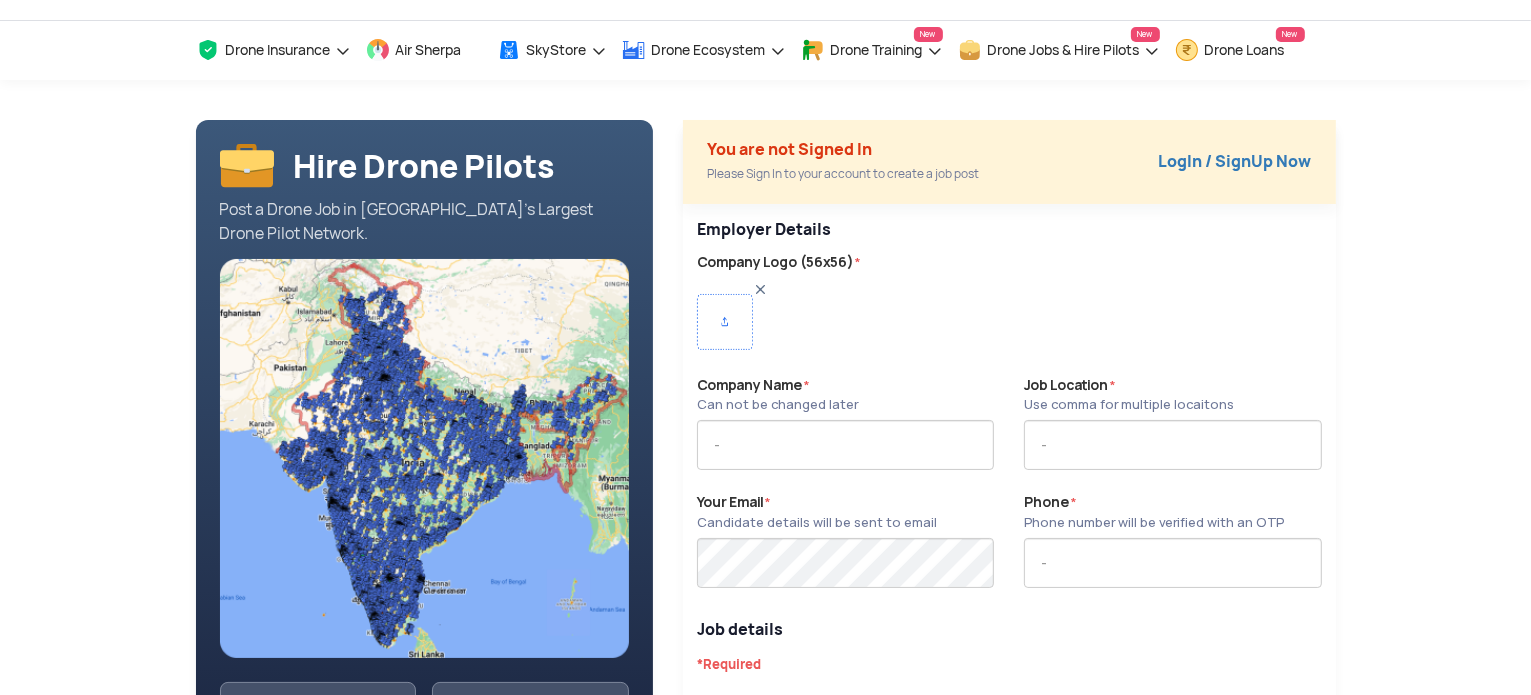 scroll, scrollTop: 0, scrollLeft: 0, axis: both 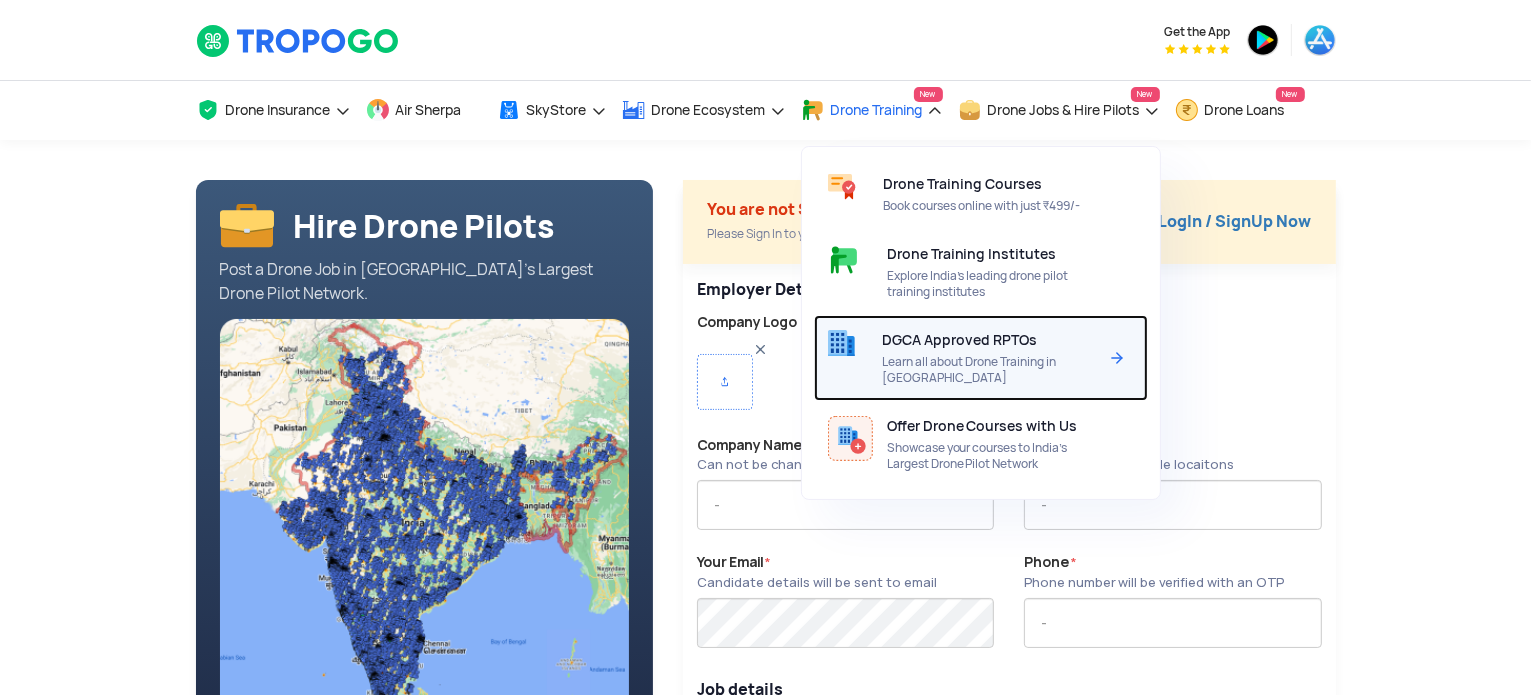 click on "DGCA Approved RPTOs" at bounding box center [959, 340] 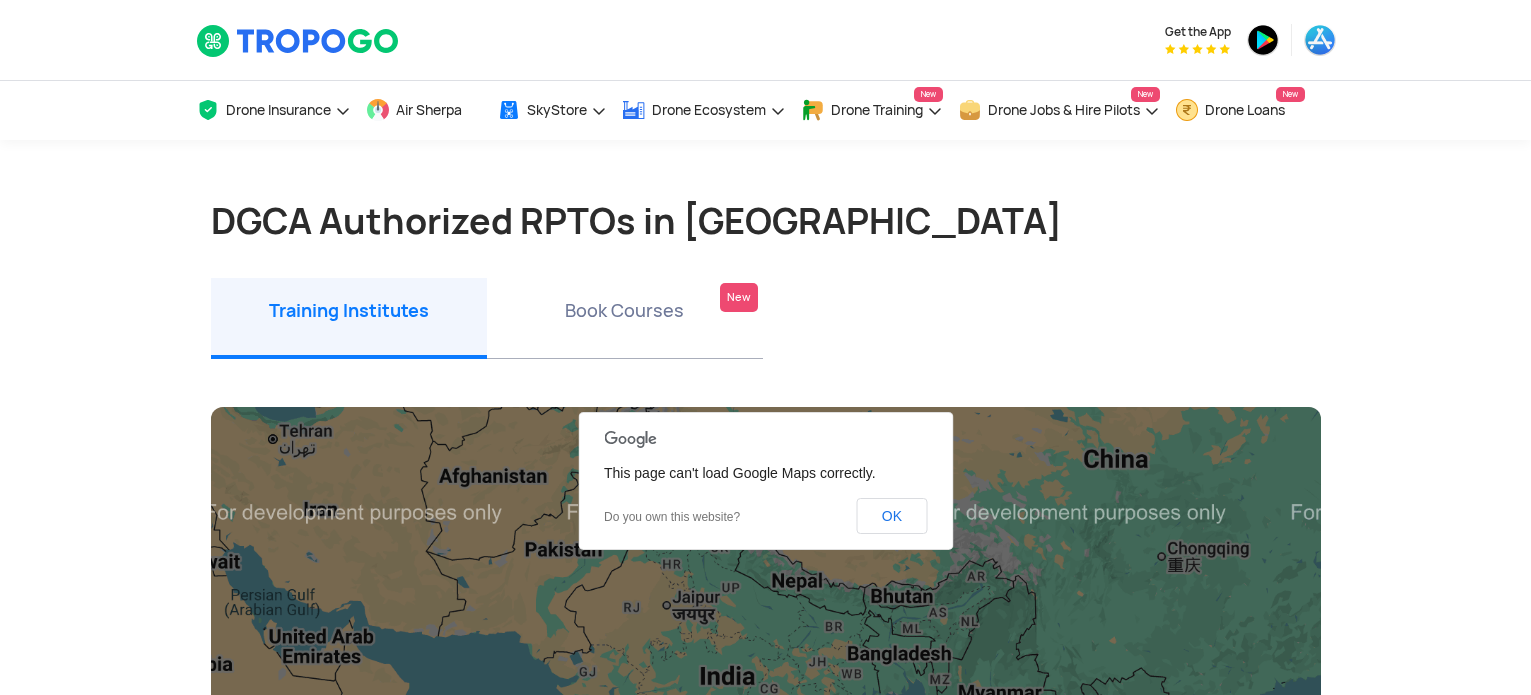 scroll, scrollTop: 0, scrollLeft: 0, axis: both 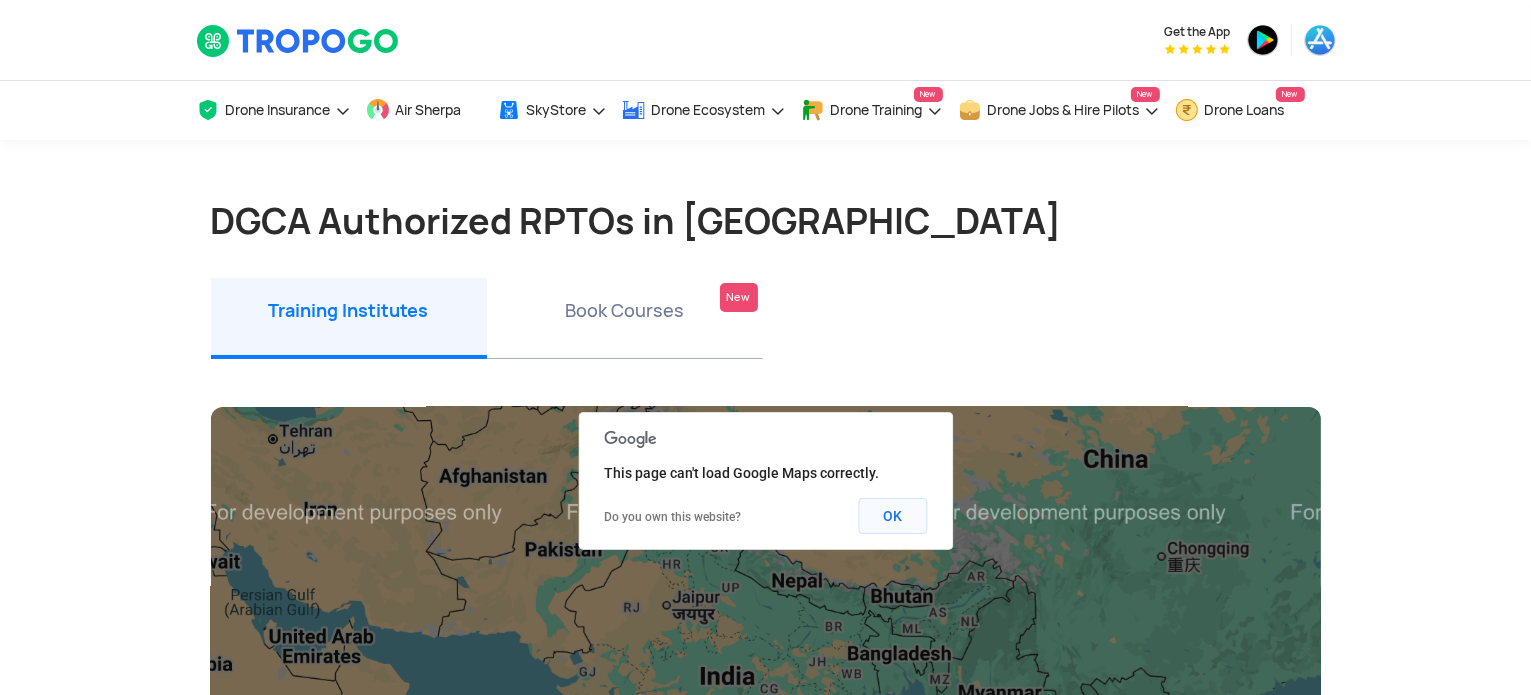 click on "OK" at bounding box center (892, 516) 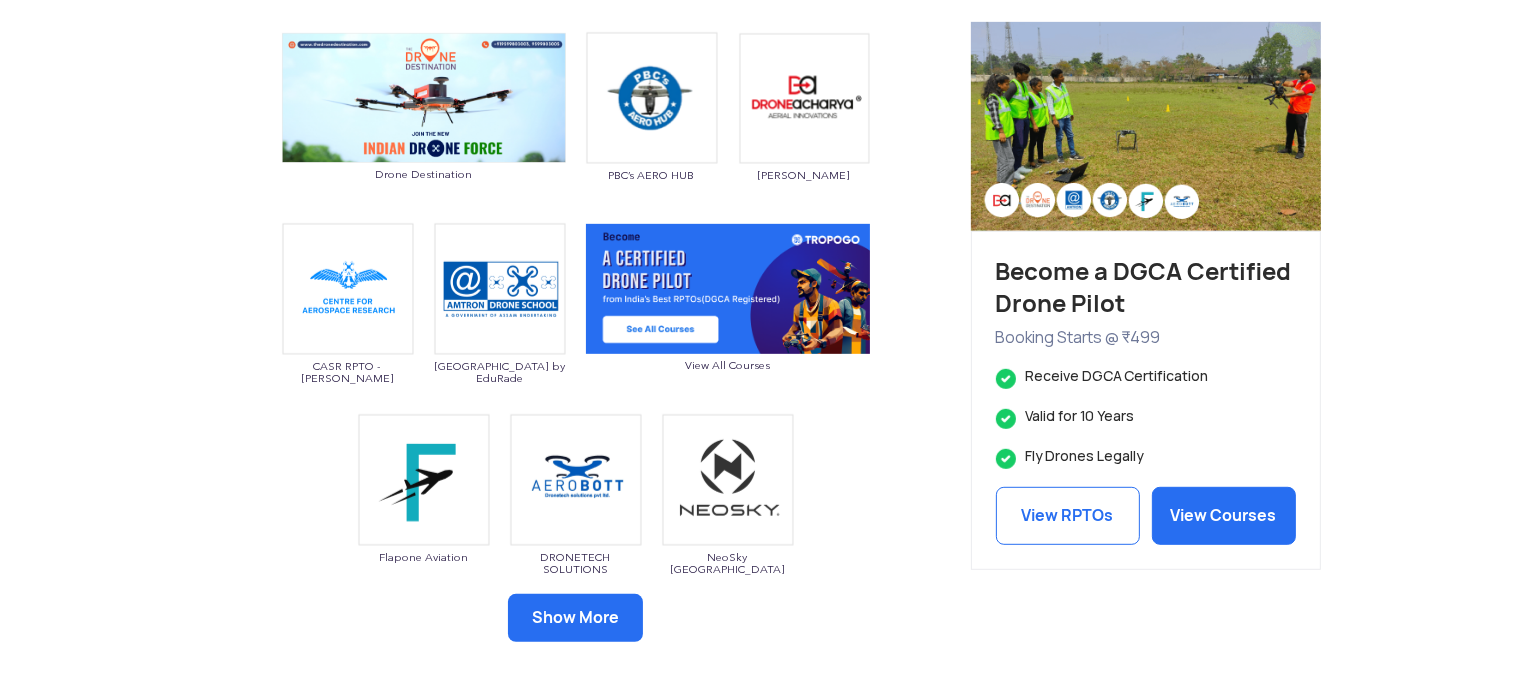 scroll, scrollTop: 1000, scrollLeft: 0, axis: vertical 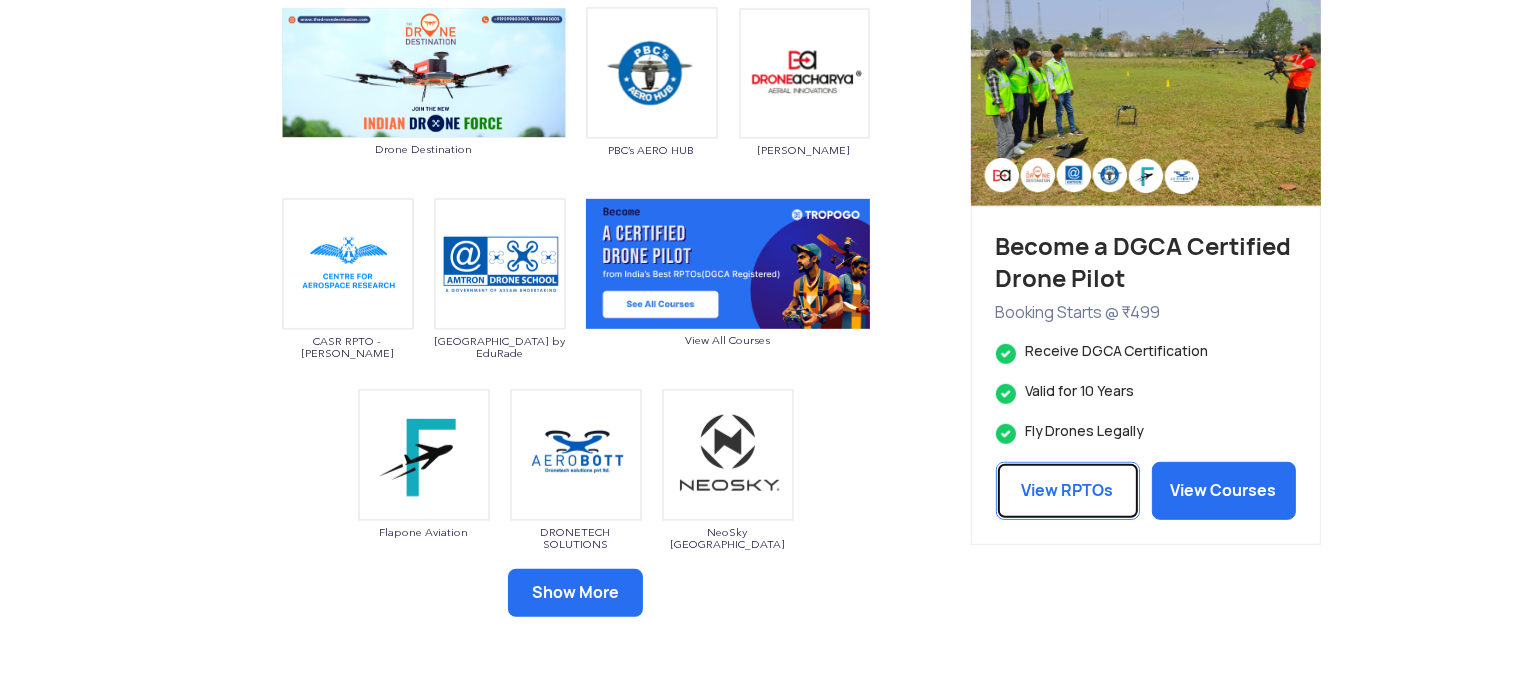 click on "View RPTOs" at bounding box center [1068, 491] 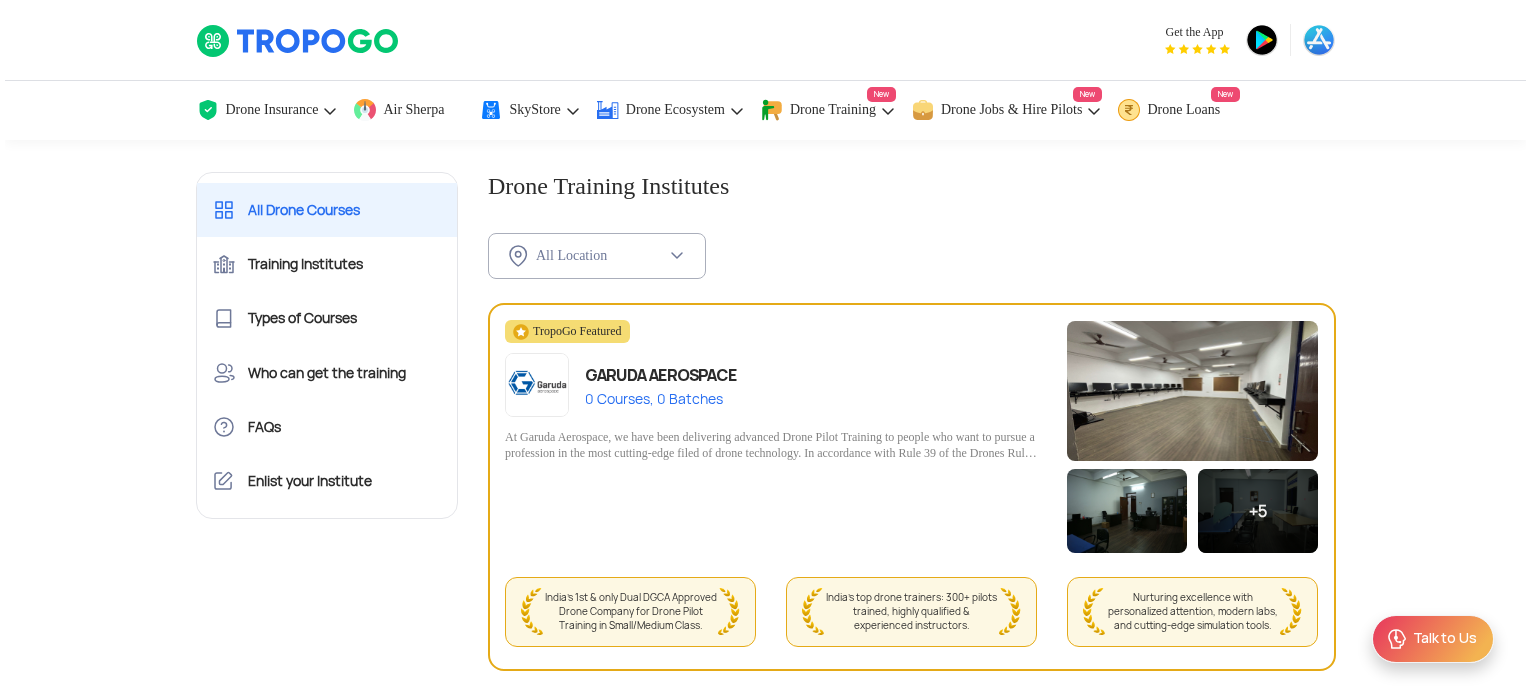 scroll, scrollTop: 0, scrollLeft: 0, axis: both 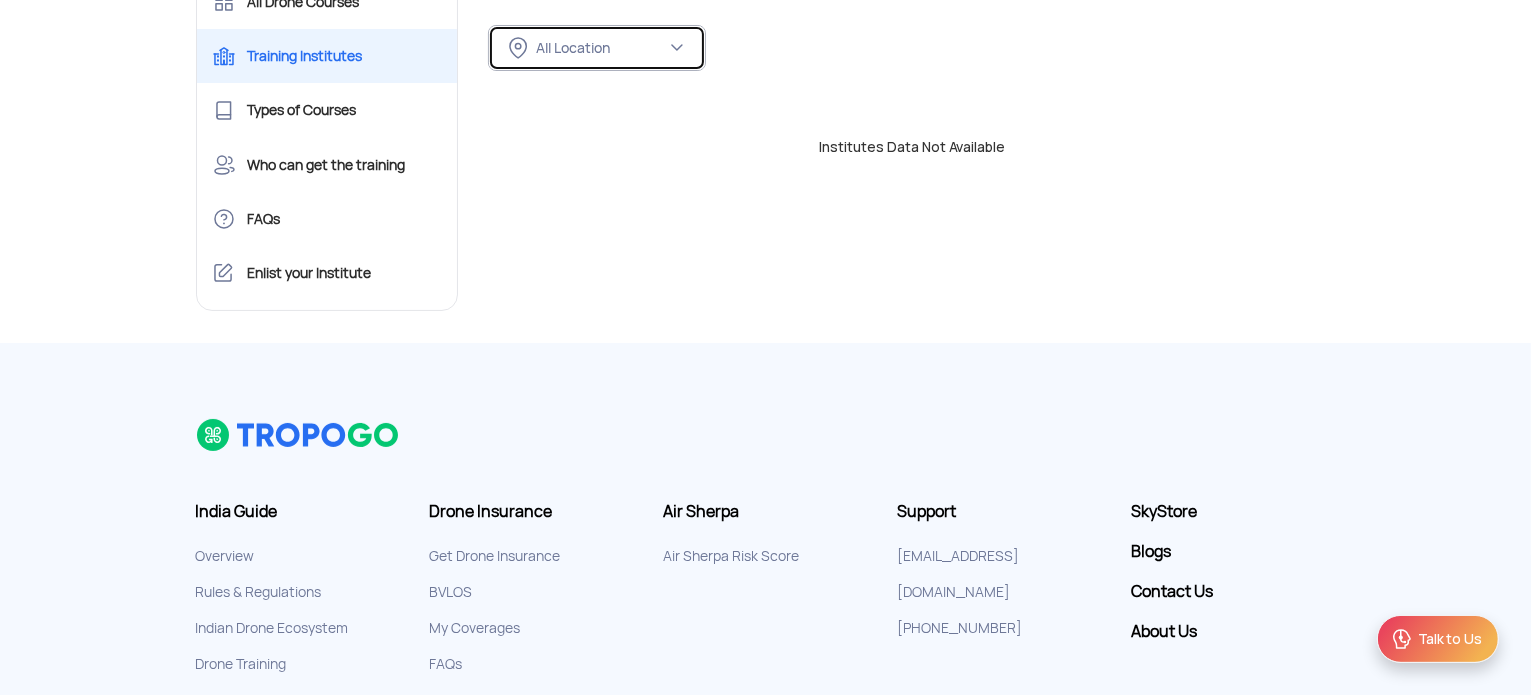 click 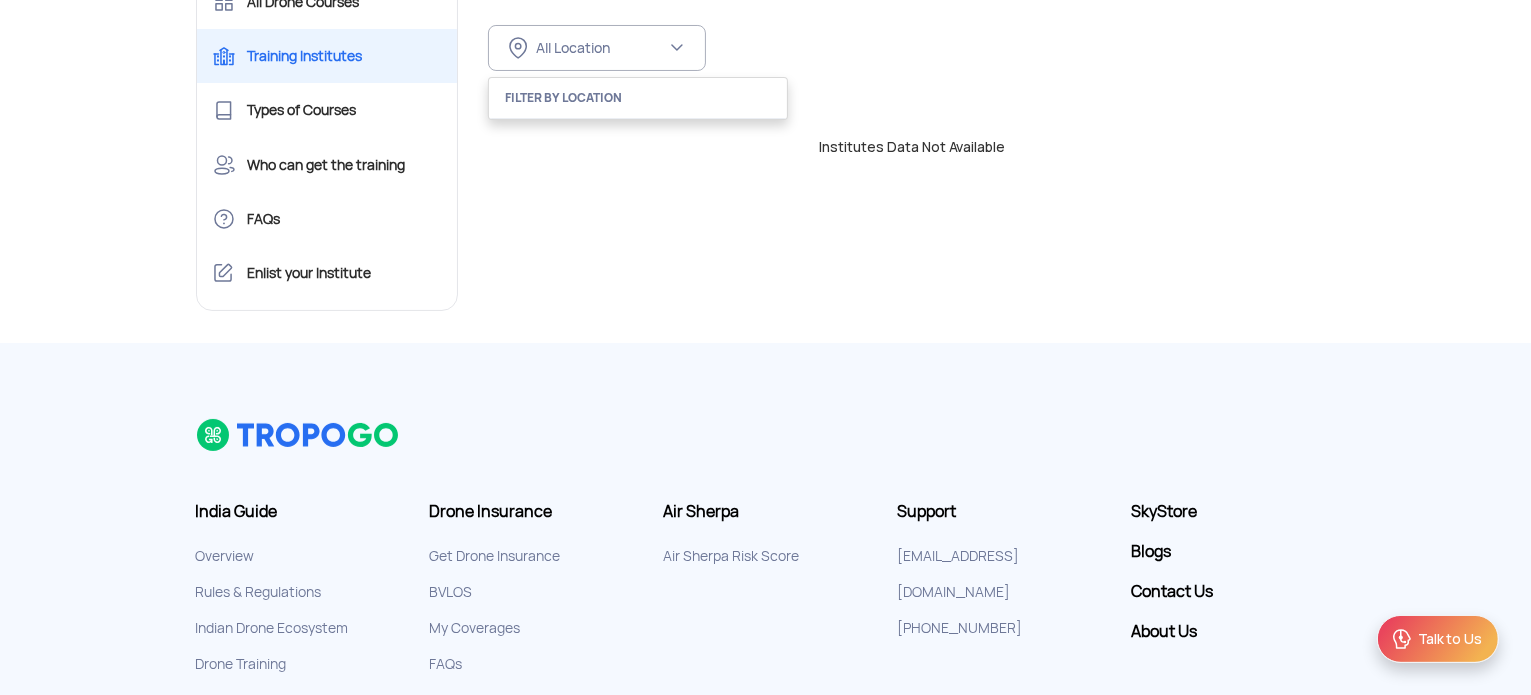 click on "All Drone Courses Training Institutes Types of Courses Who can get the training FAQs Enlist your Institute  Drone Training   Explore, Compare & Book Online Courses. Find the top rated institutes at your location.   Training Institutes  Drone Training Institutes  FILTER BY  All Location FILTER BY LOCATION  Institutes Data Not Available" 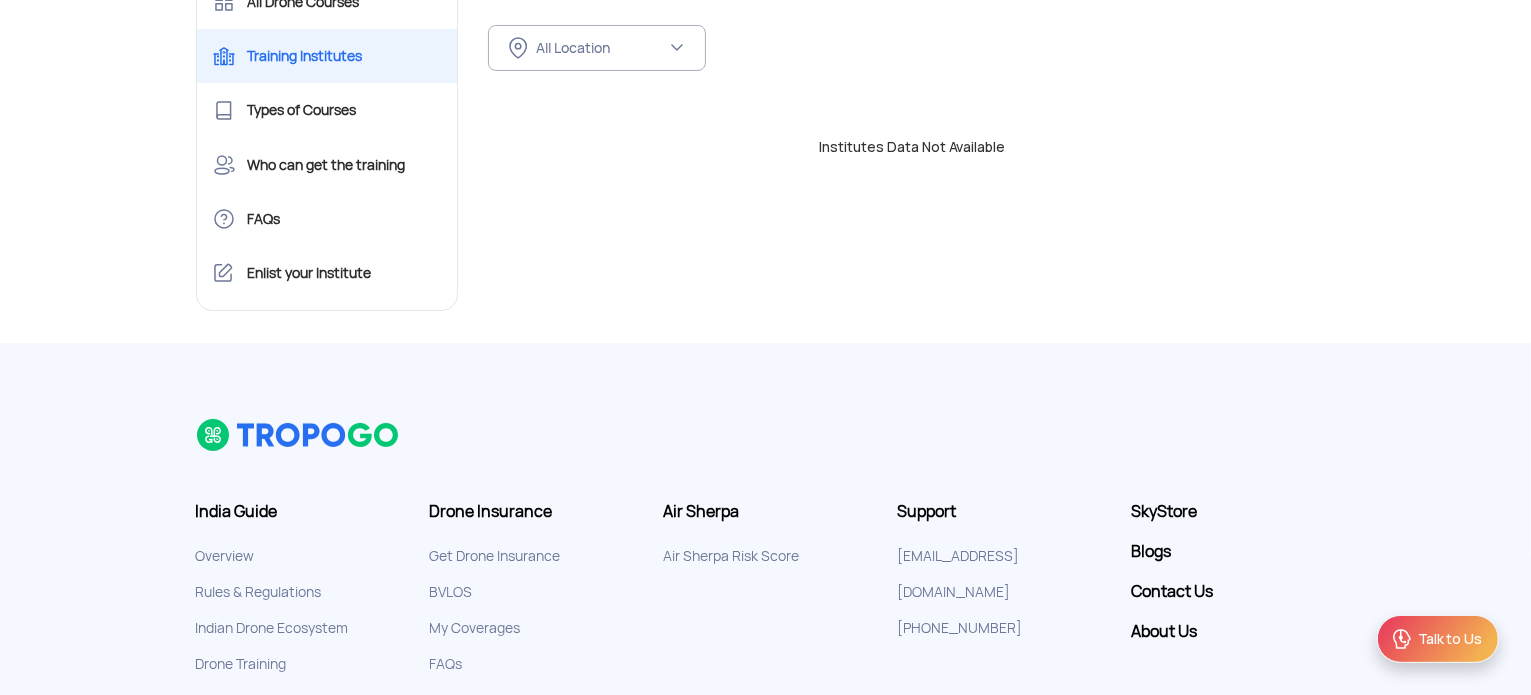 click on "All Drone Courses Training Institutes Types of Courses Who can get the training FAQs Enlist your Institute  Drone Training   Explore, Compare & Book Online Courses. Find the top rated institutes at your location.   Training Institutes  Drone Training Institutes  FILTER BY  All Location FILTER BY LOCATION  Institutes Data Not Available" 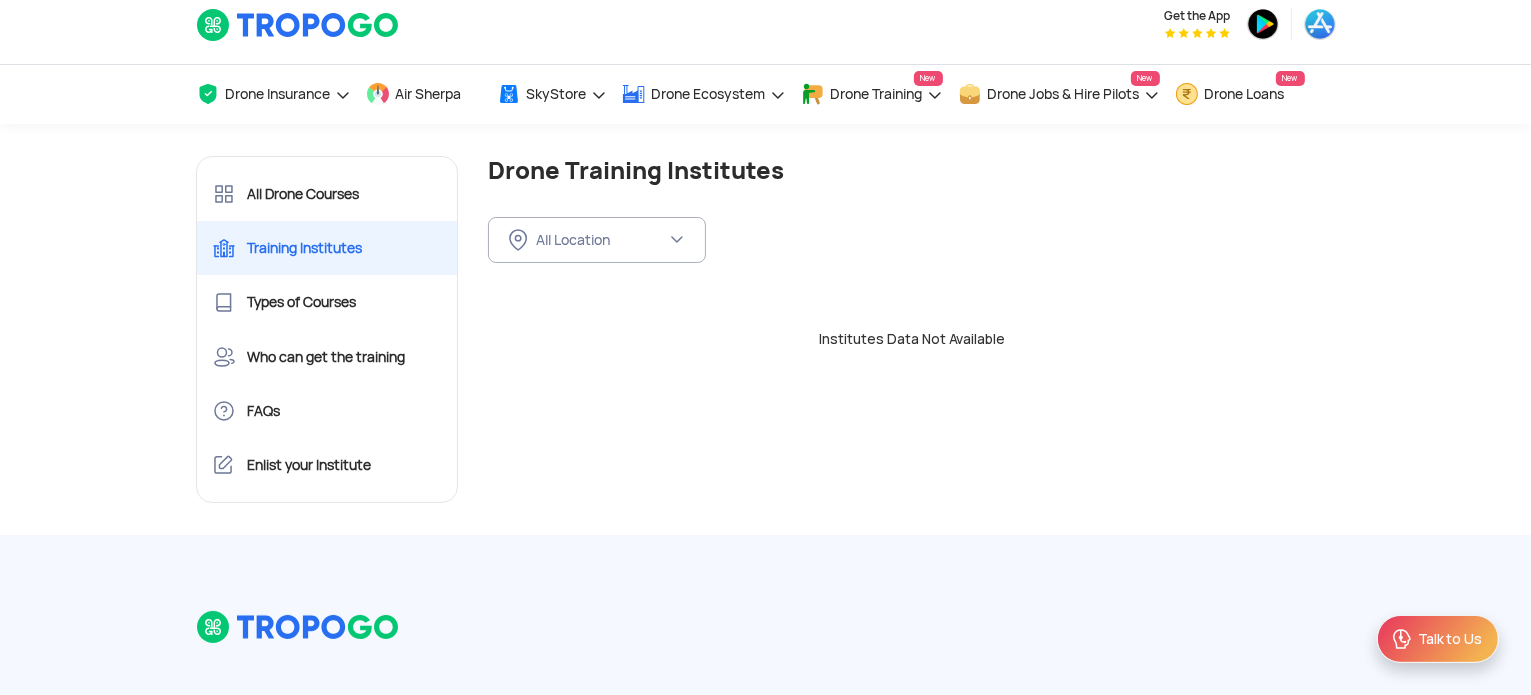 scroll, scrollTop: 8, scrollLeft: 0, axis: vertical 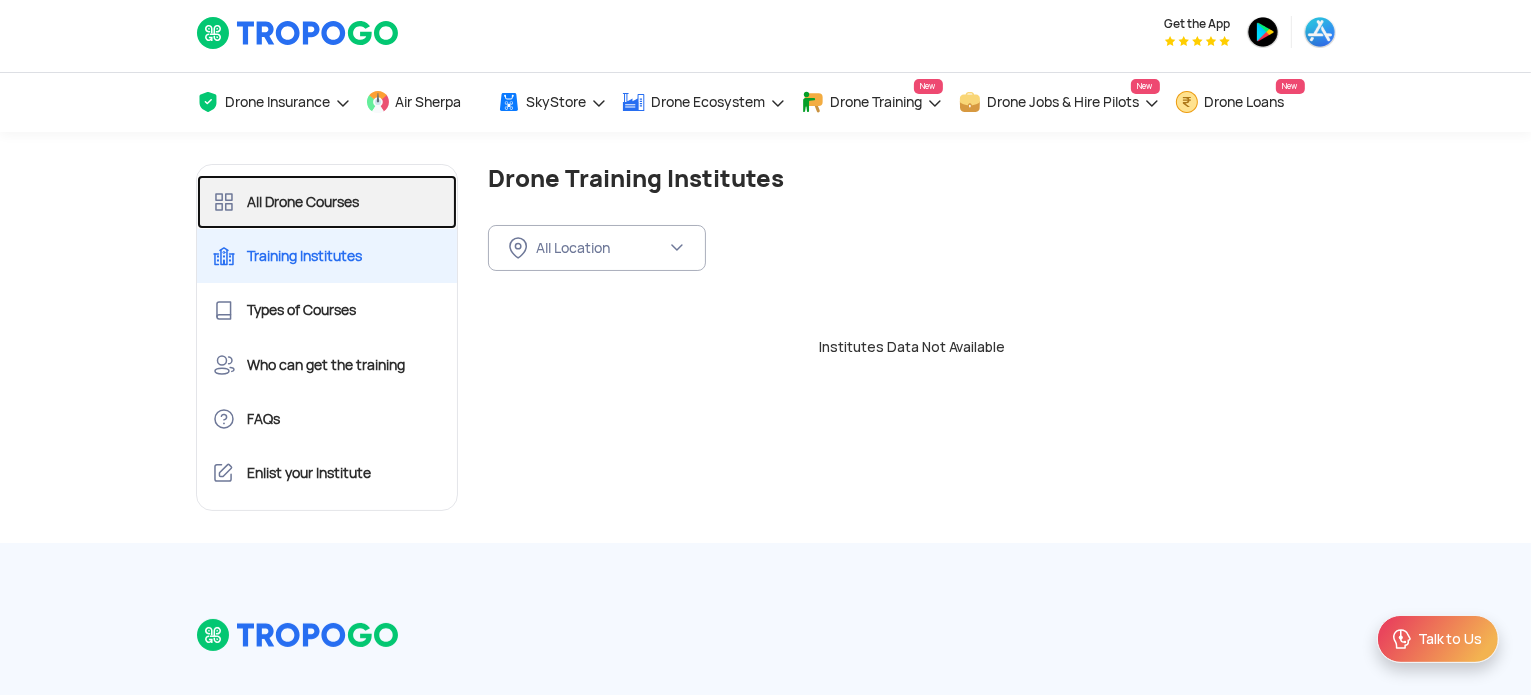 click on "All Drone Courses" 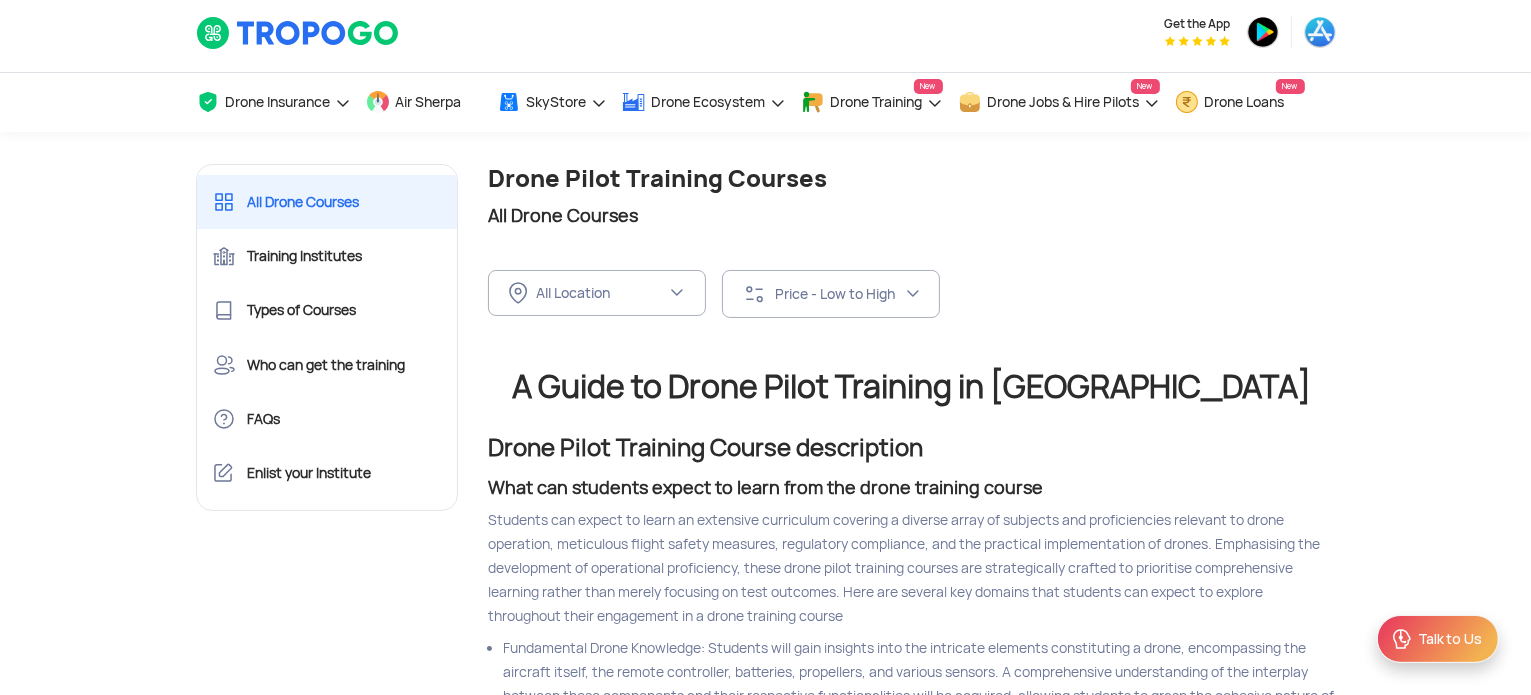 scroll, scrollTop: 0, scrollLeft: 0, axis: both 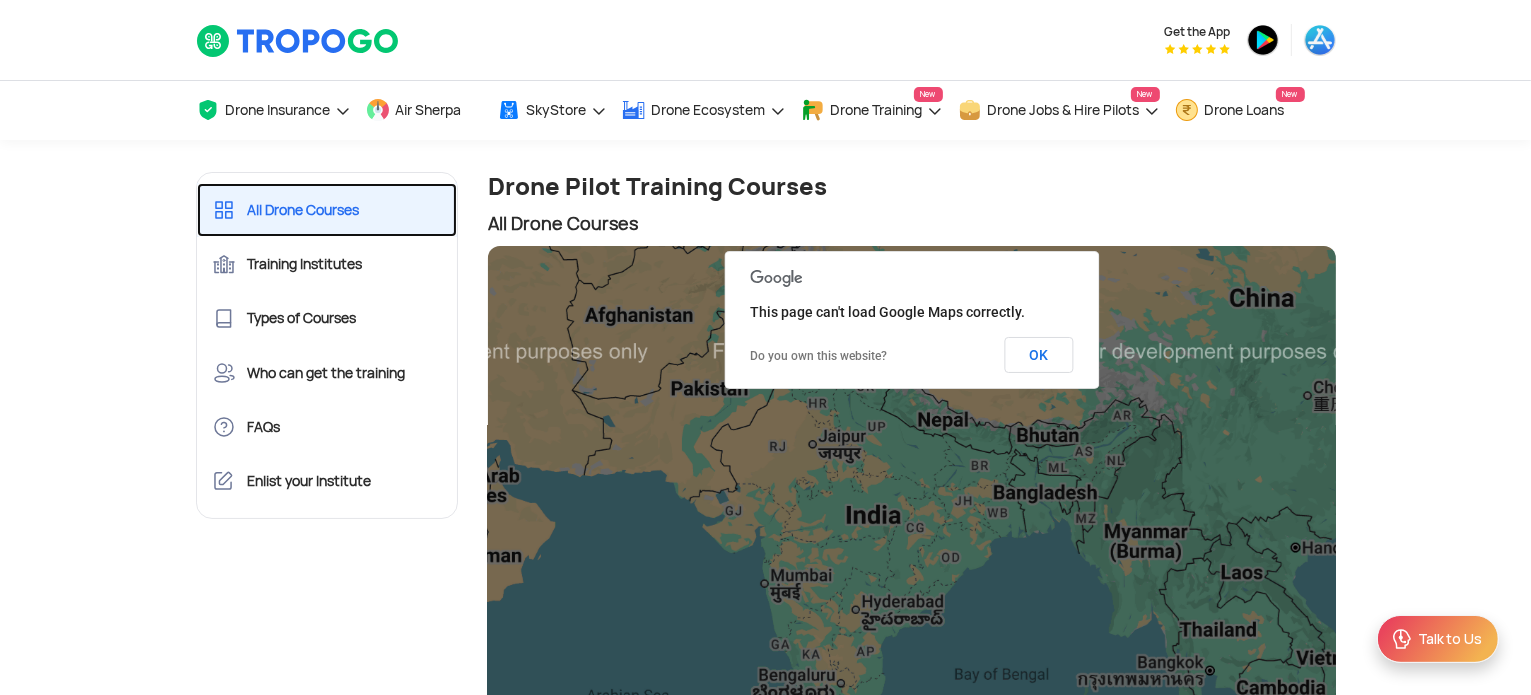 click on "All Drone Courses" 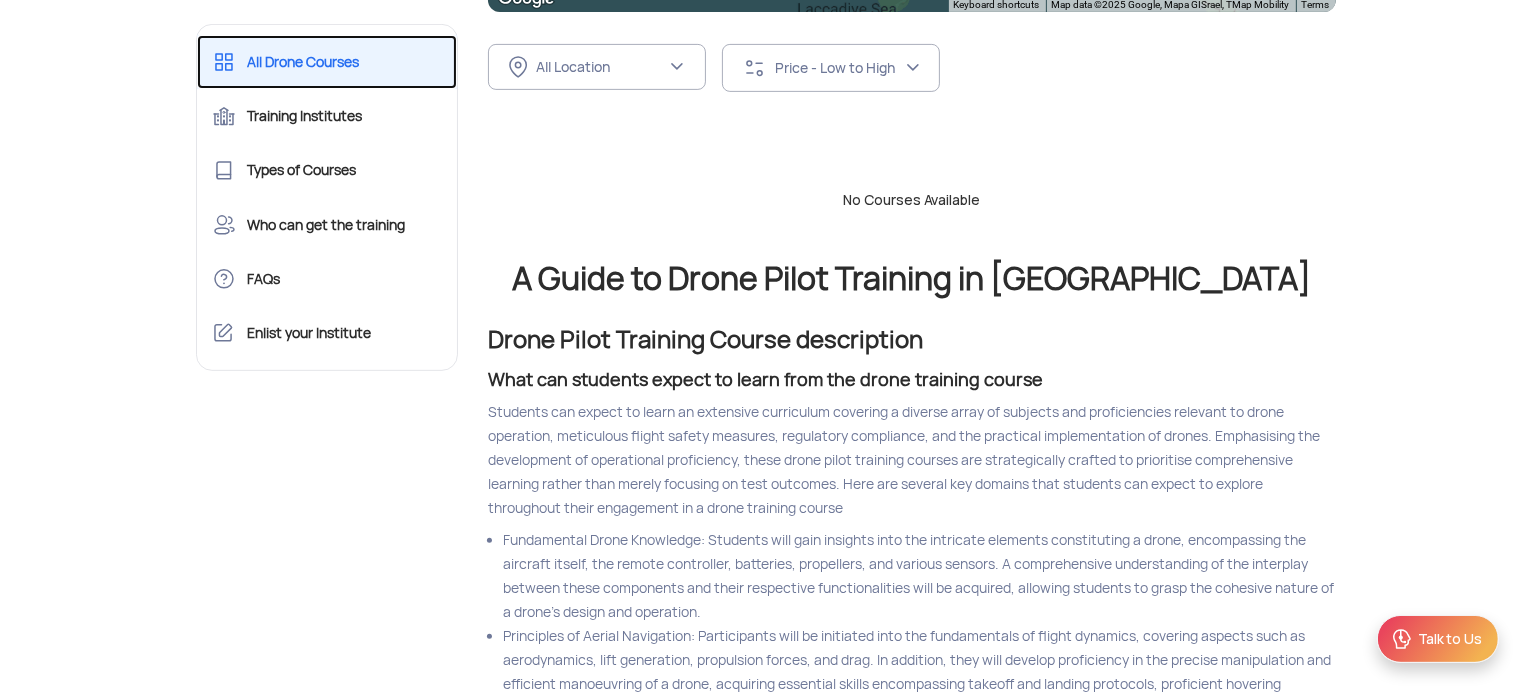 scroll, scrollTop: 800, scrollLeft: 0, axis: vertical 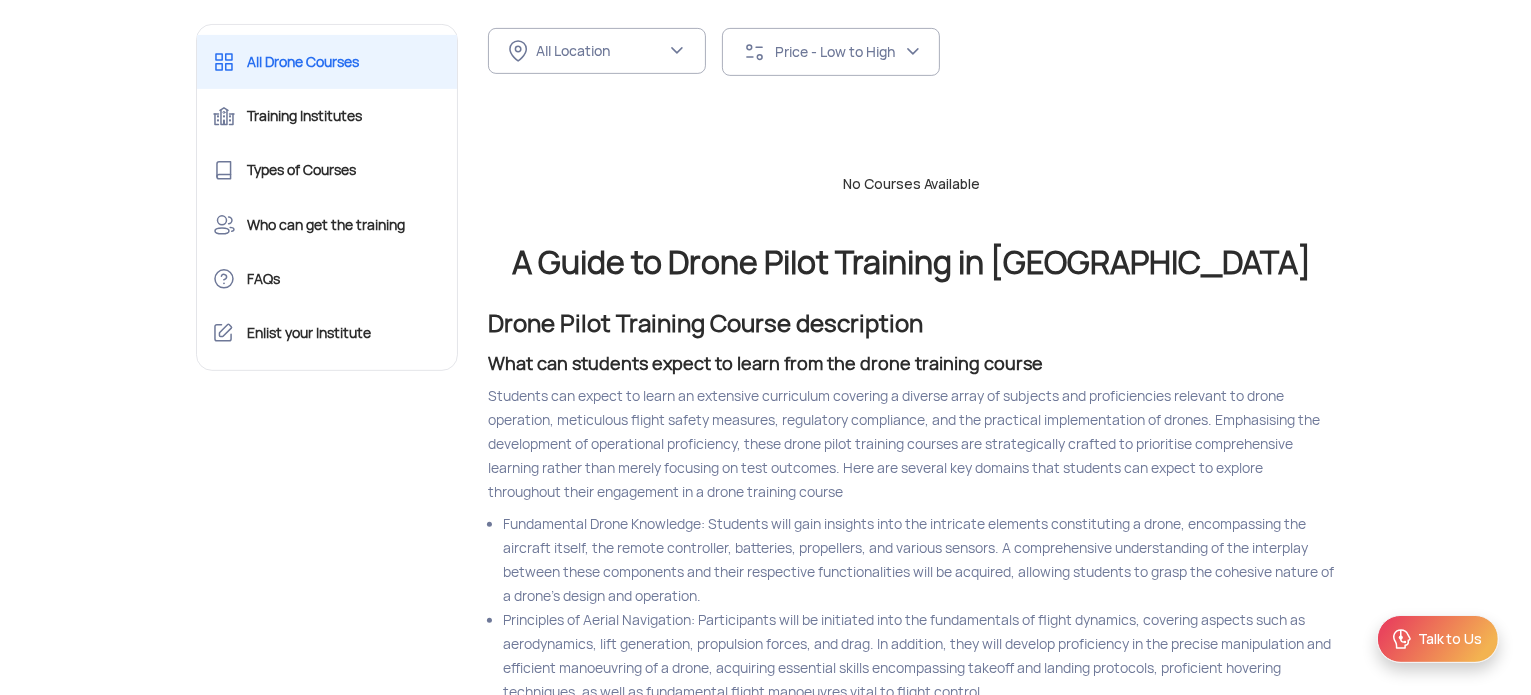 click on "Students can expect to learn an extensive curriculum covering a diverse array of subjects and proficiencies relevant to drone operation, meticulous flight safety measures, regulatory compliance, and the practical implementation of drones. Emphasising the development of operational proficiency, these drone pilot training courses are strategically crafted to prioritise comprehensive learning rather than merely focusing on test outcomes. Here are several key domains that students can expect to explore throughout their engagement in a drone training course" 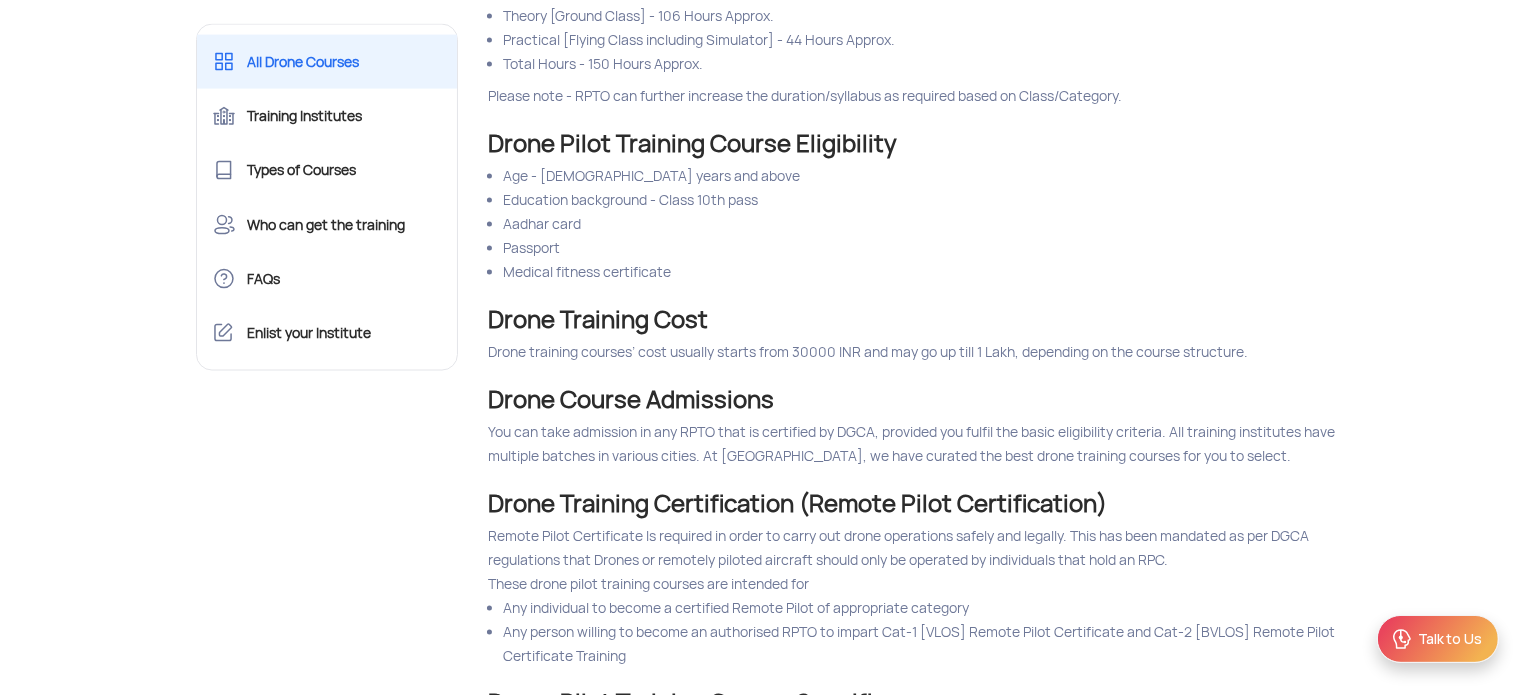 scroll, scrollTop: 3200, scrollLeft: 0, axis: vertical 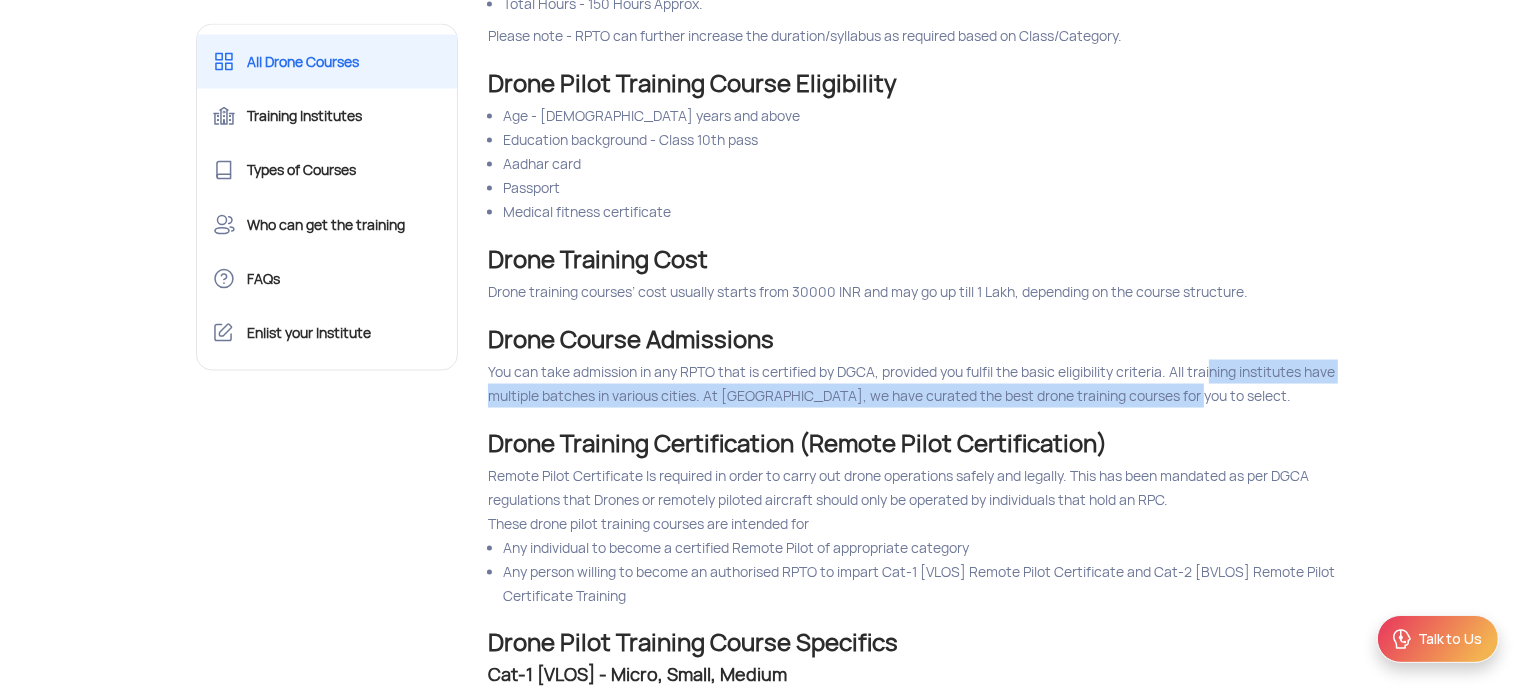 drag, startPoint x: 1207, startPoint y: 395, endPoint x: 1210, endPoint y: 409, distance: 14.3178215 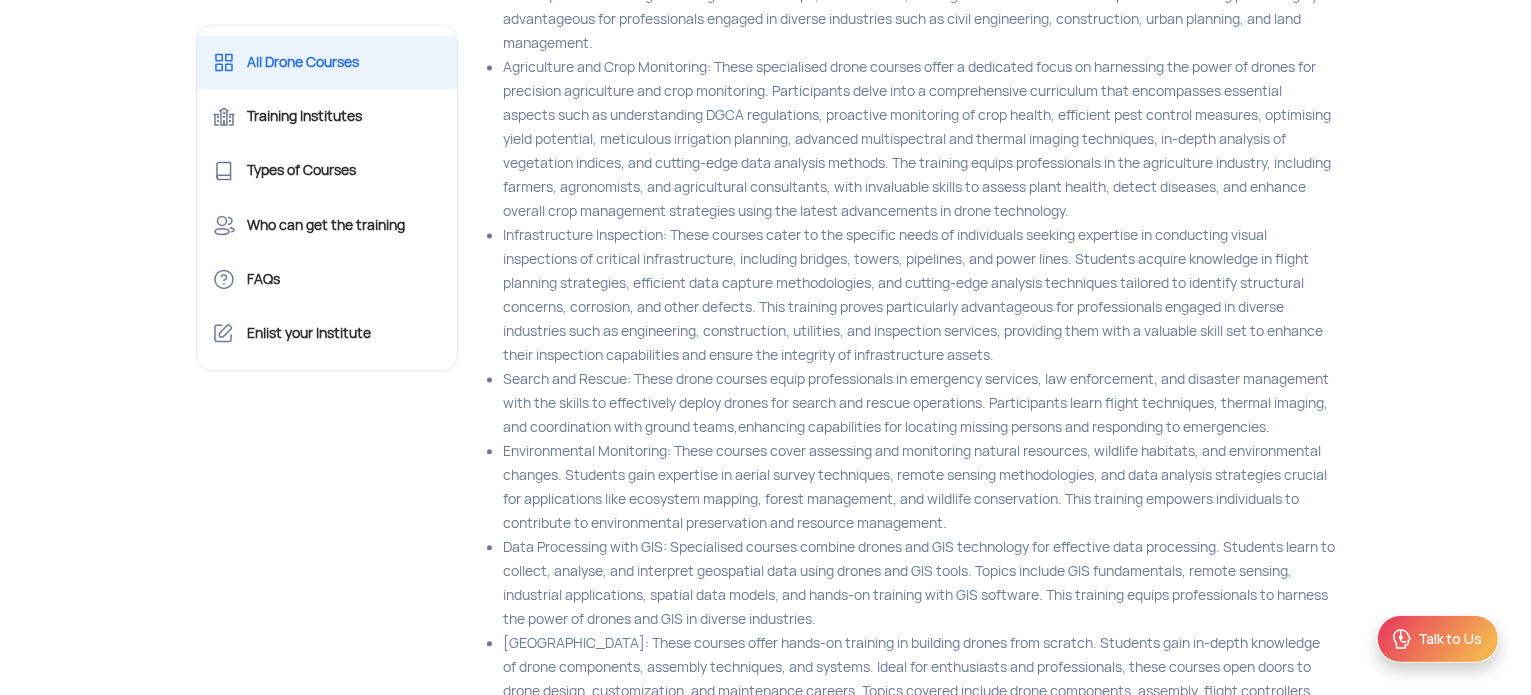 scroll, scrollTop: 19700, scrollLeft: 0, axis: vertical 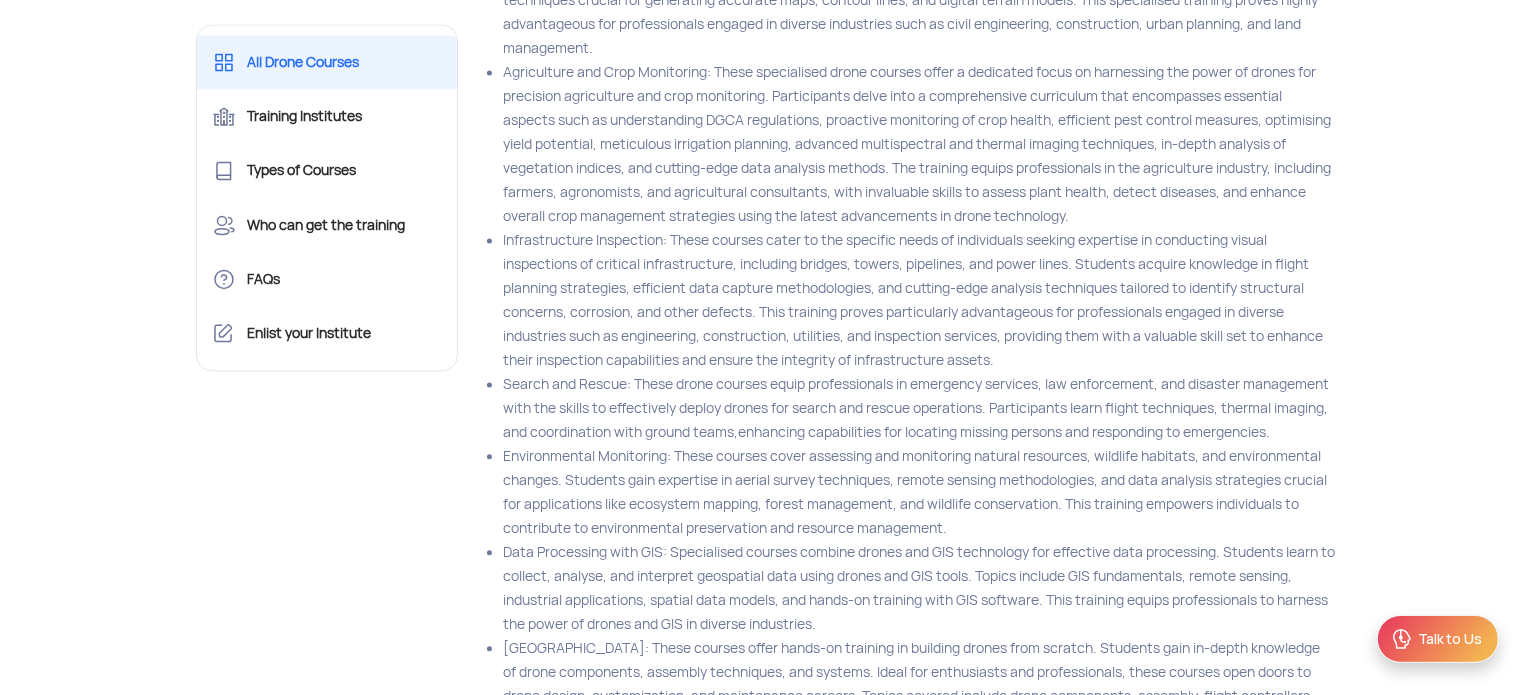 click on "Agriculture and Crop Monitoring: These specialised drone courses offer a dedicated focus on harnessing the power of drones for precision agriculture and crop monitoring. Participants delve into a comprehensive curriculum that encompasses essential aspects such as understanding DGCA regulations, proactive monitoring of crop health, efficient pest control measures, optimising yield potential, meticulous irrigation planning, advanced multispectral and thermal imaging techniques, in-depth analysis of vegetation indices, and cutting-edge data analysis methods. The training equips professionals in the agriculture industry, including farmers, agronomists, and agricultural consultants, with invaluable skills to assess plant health, detect diseases, and enhance overall crop management strategies using the latest advancements in drone technology." 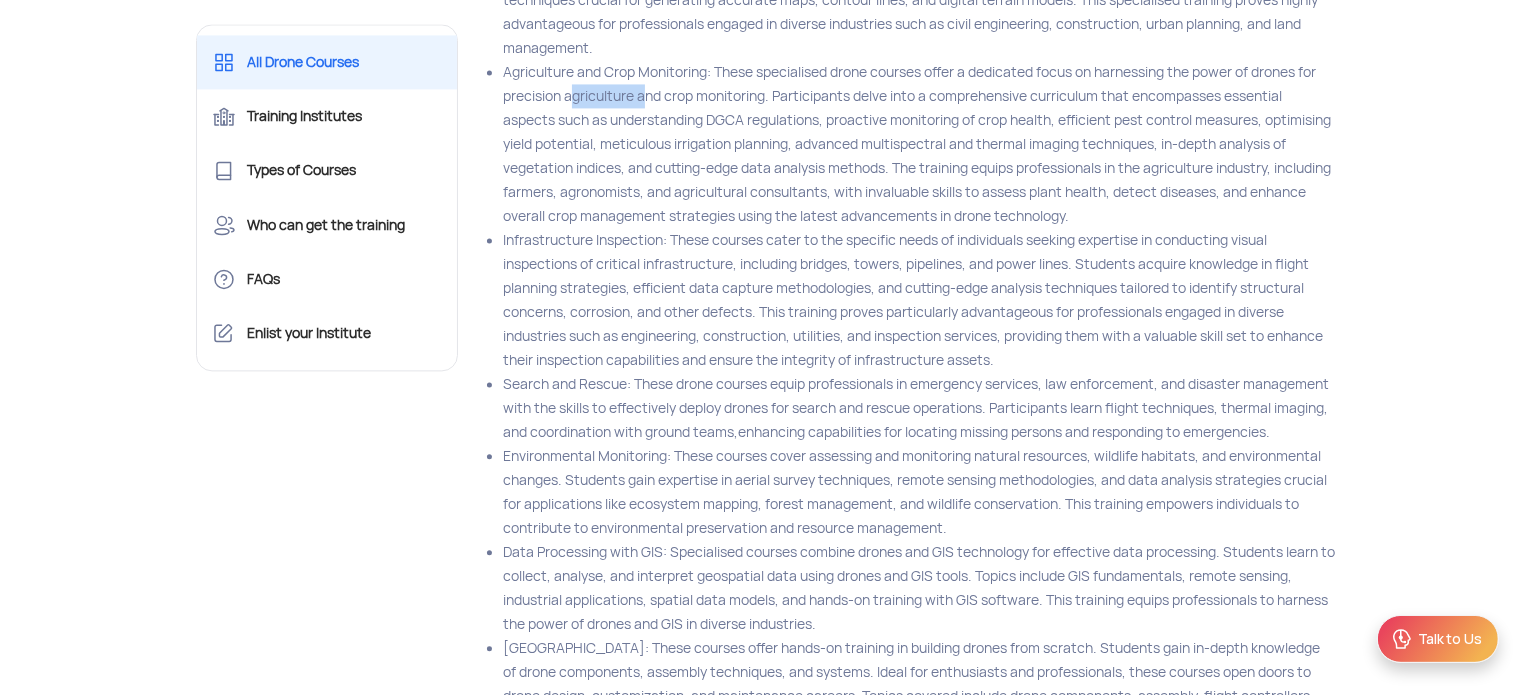 click on "Agriculture and Crop Monitoring: These specialised drone courses offer a dedicated focus on harnessing the power of drones for precision agriculture and crop monitoring. Participants delve into a comprehensive curriculum that encompasses essential aspects such as understanding DGCA regulations, proactive monitoring of crop health, efficient pest control measures, optimising yield potential, meticulous irrigation planning, advanced multispectral and thermal imaging techniques, in-depth analysis of vegetation indices, and cutting-edge data analysis methods. The training equips professionals in the agriculture industry, including farmers, agronomists, and agricultural consultants, with invaluable skills to assess plant health, detect diseases, and enhance overall crop management strategies using the latest advancements in drone technology." 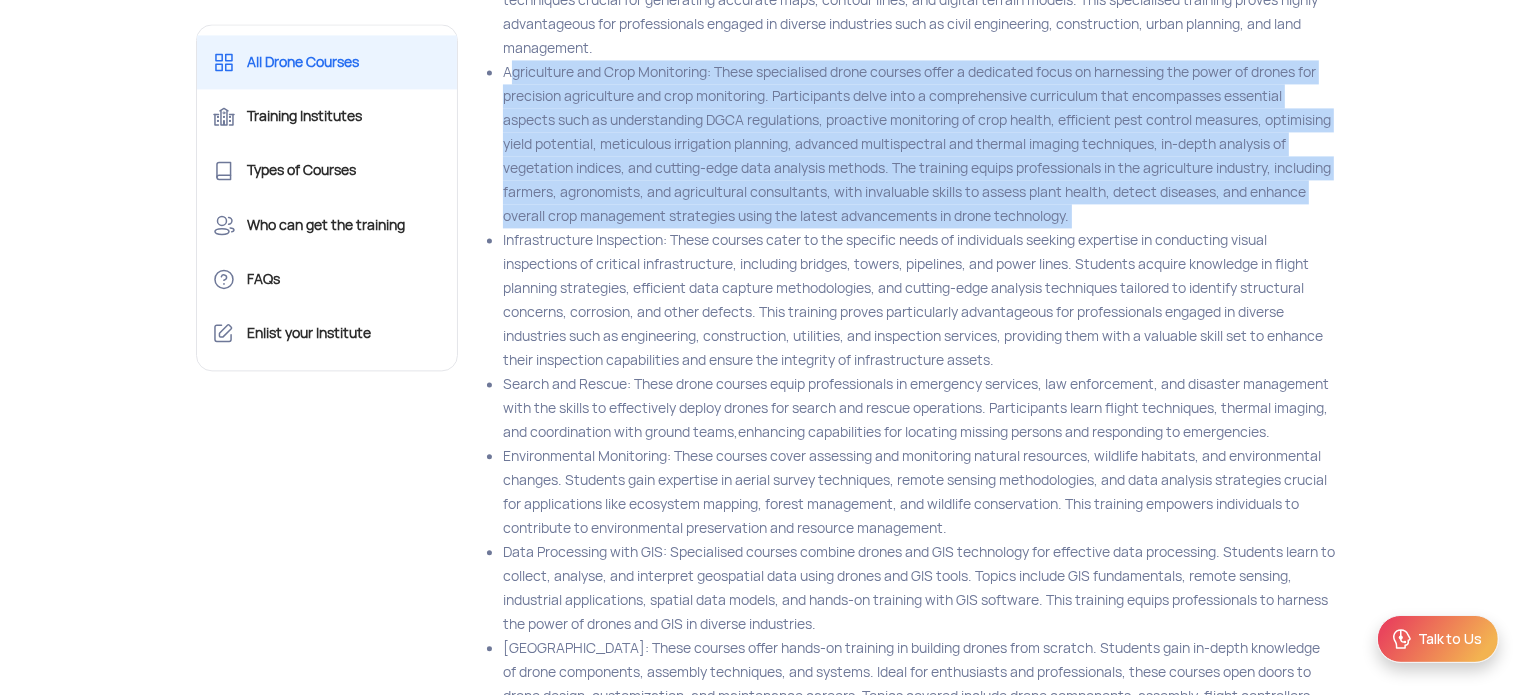 click on "Agriculture and Crop Monitoring: These specialised drone courses offer a dedicated focus on harnessing the power of drones for precision agriculture and crop monitoring. Participants delve into a comprehensive curriculum that encompasses essential aspects such as understanding DGCA regulations, proactive monitoring of crop health, efficient pest control measures, optimising yield potential, meticulous irrigation planning, advanced multispectral and thermal imaging techniques, in-depth analysis of vegetation indices, and cutting-edge data analysis methods. The training equips professionals in the agriculture industry, including farmers, agronomists, and agricultural consultants, with invaluable skills to assess plant health, detect diseases, and enhance overall crop management strategies using the latest advancements in drone technology." 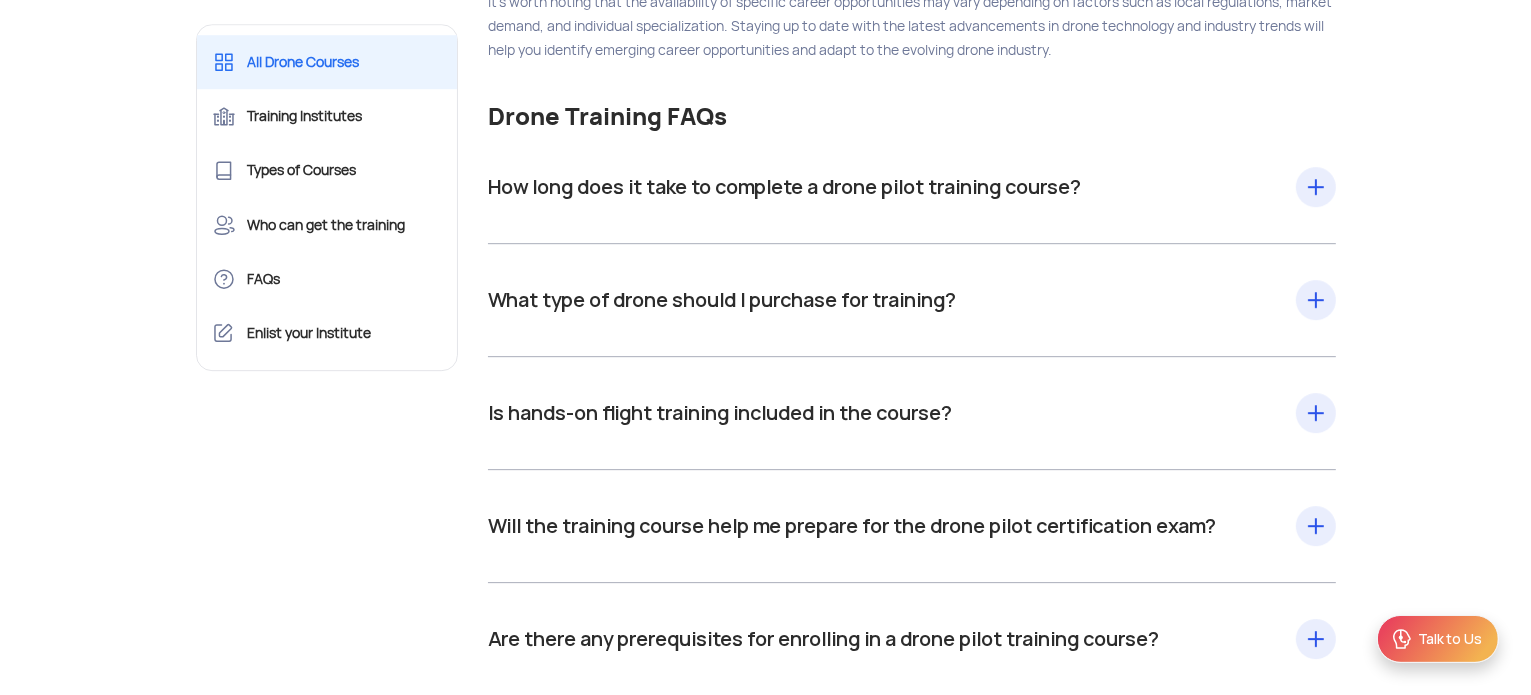 scroll, scrollTop: 21400, scrollLeft: 0, axis: vertical 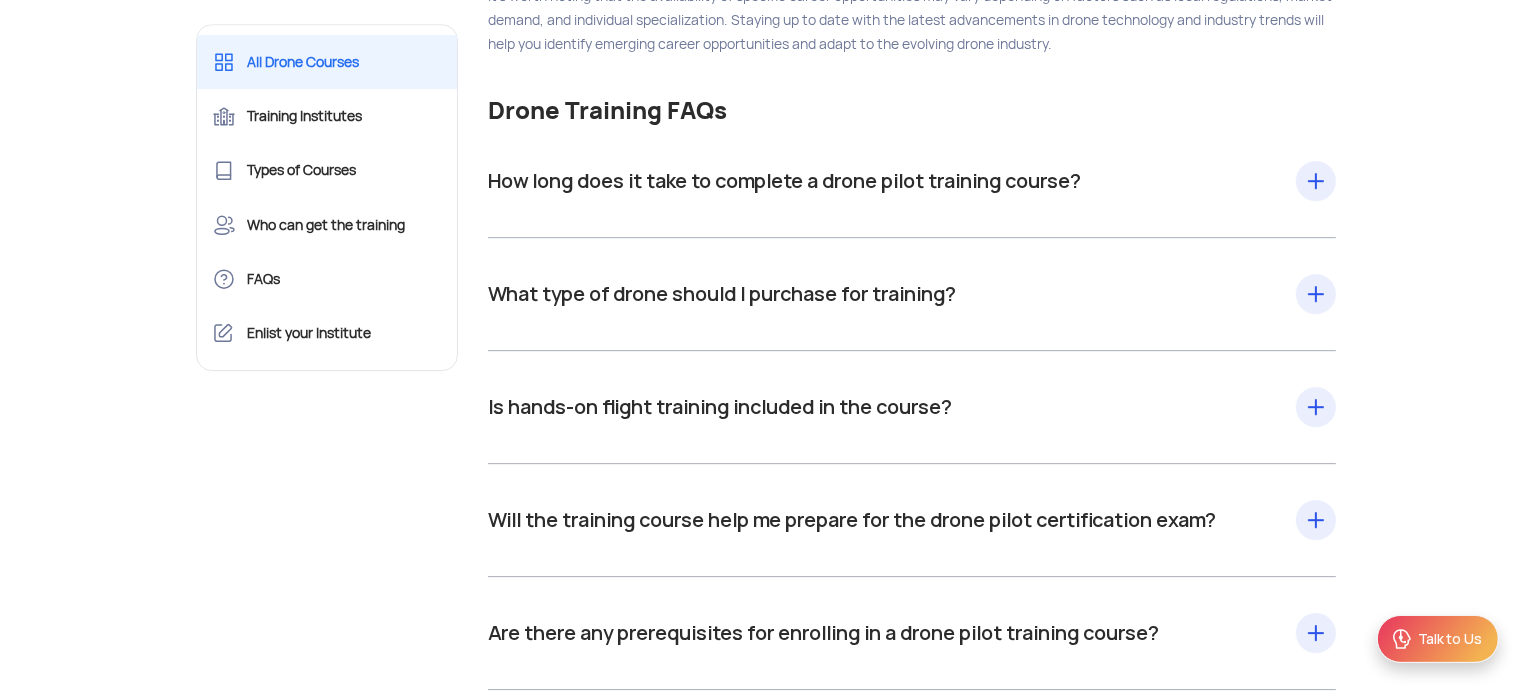 click on "How long does it take to complete a drone pilot training course?  Drone pilot training courses range from a few days to several weeks. Basic courses can be completed in a week or less, while more comprehensive programs may span several weeks." 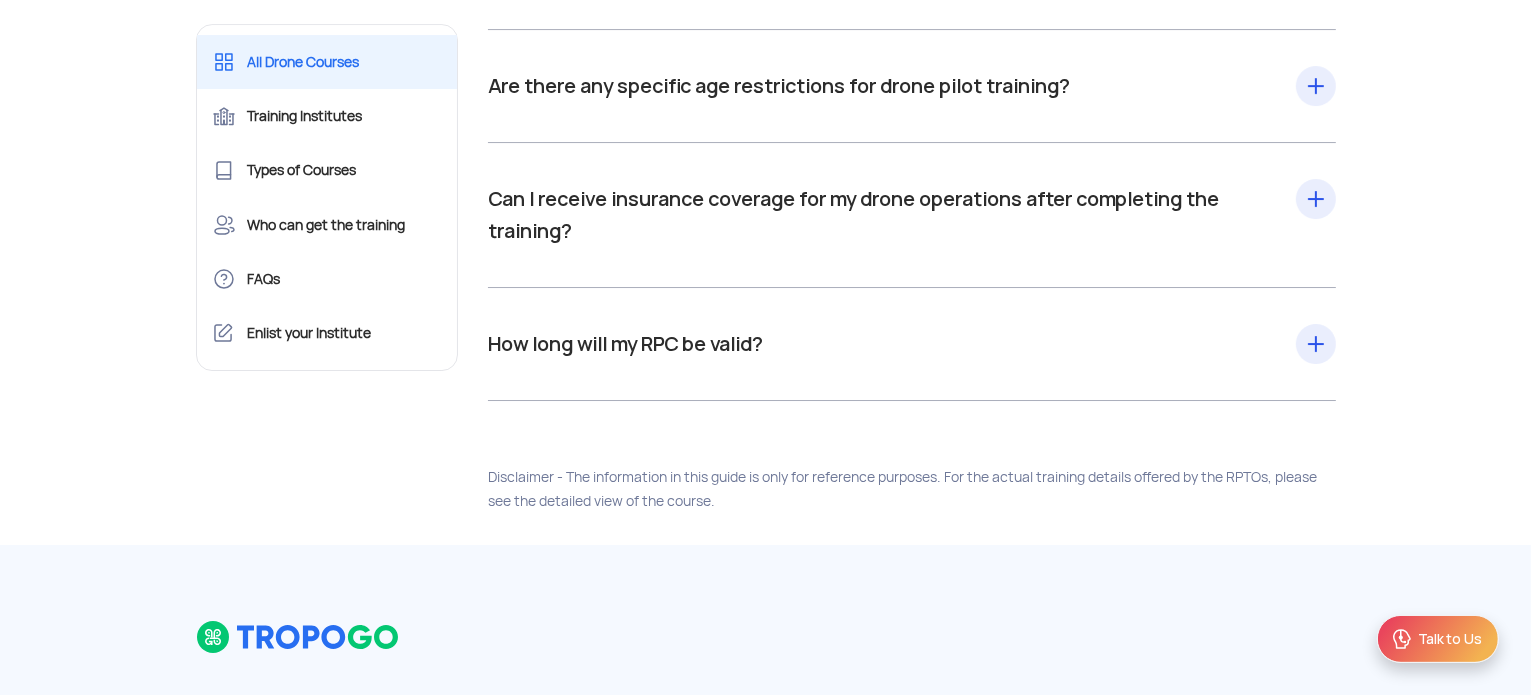 scroll, scrollTop: 22400, scrollLeft: 0, axis: vertical 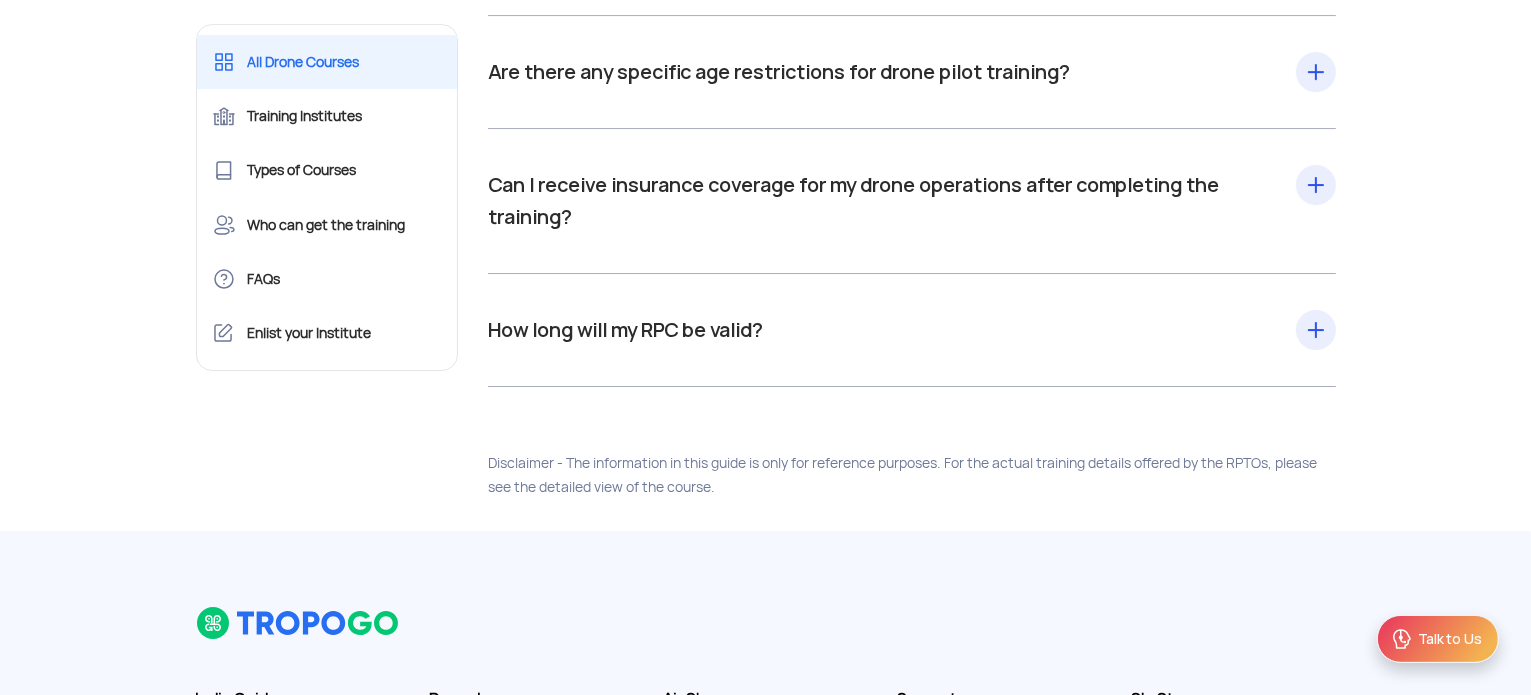 click on "How long will my RPC be valid?  As per DGCA guidelines, a Remote Pilot Certificate (RPC) is valid for 10 years from the date of issue." 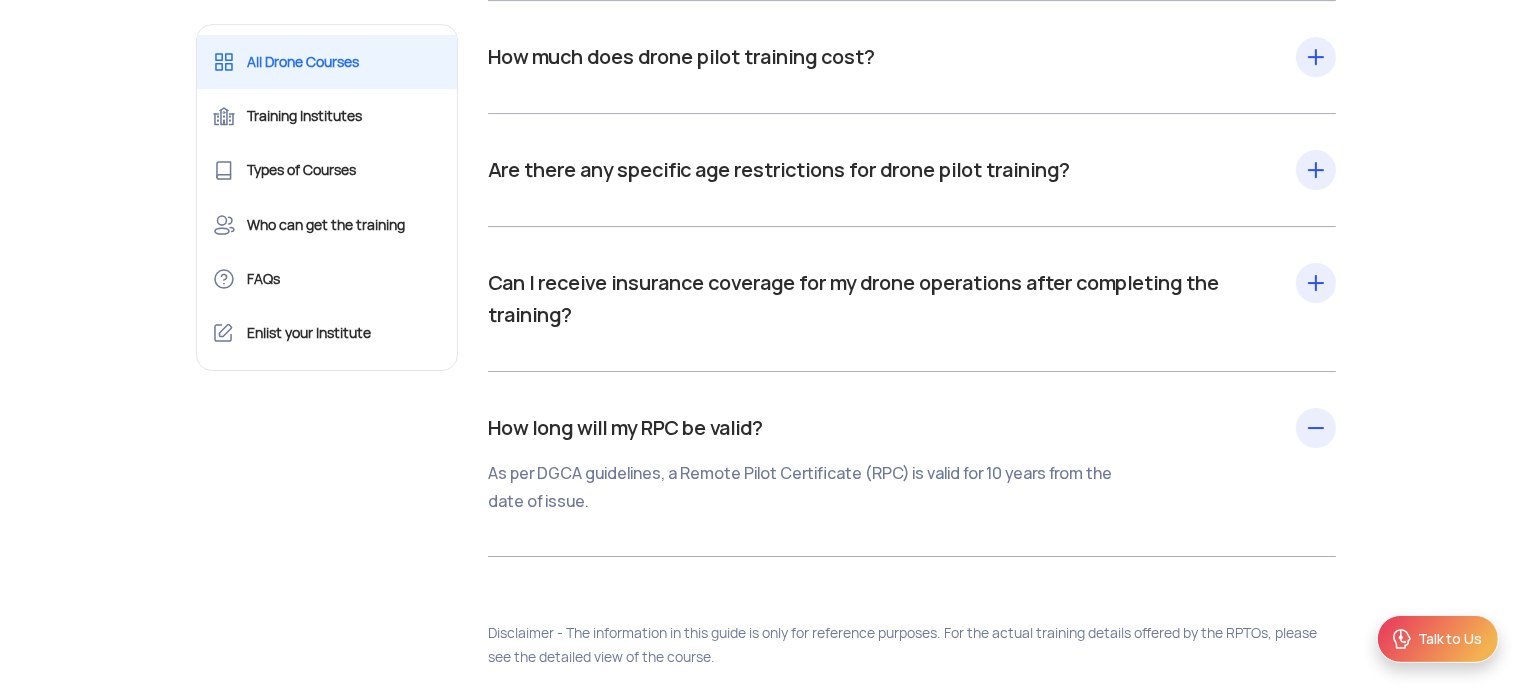 scroll, scrollTop: 22300, scrollLeft: 0, axis: vertical 